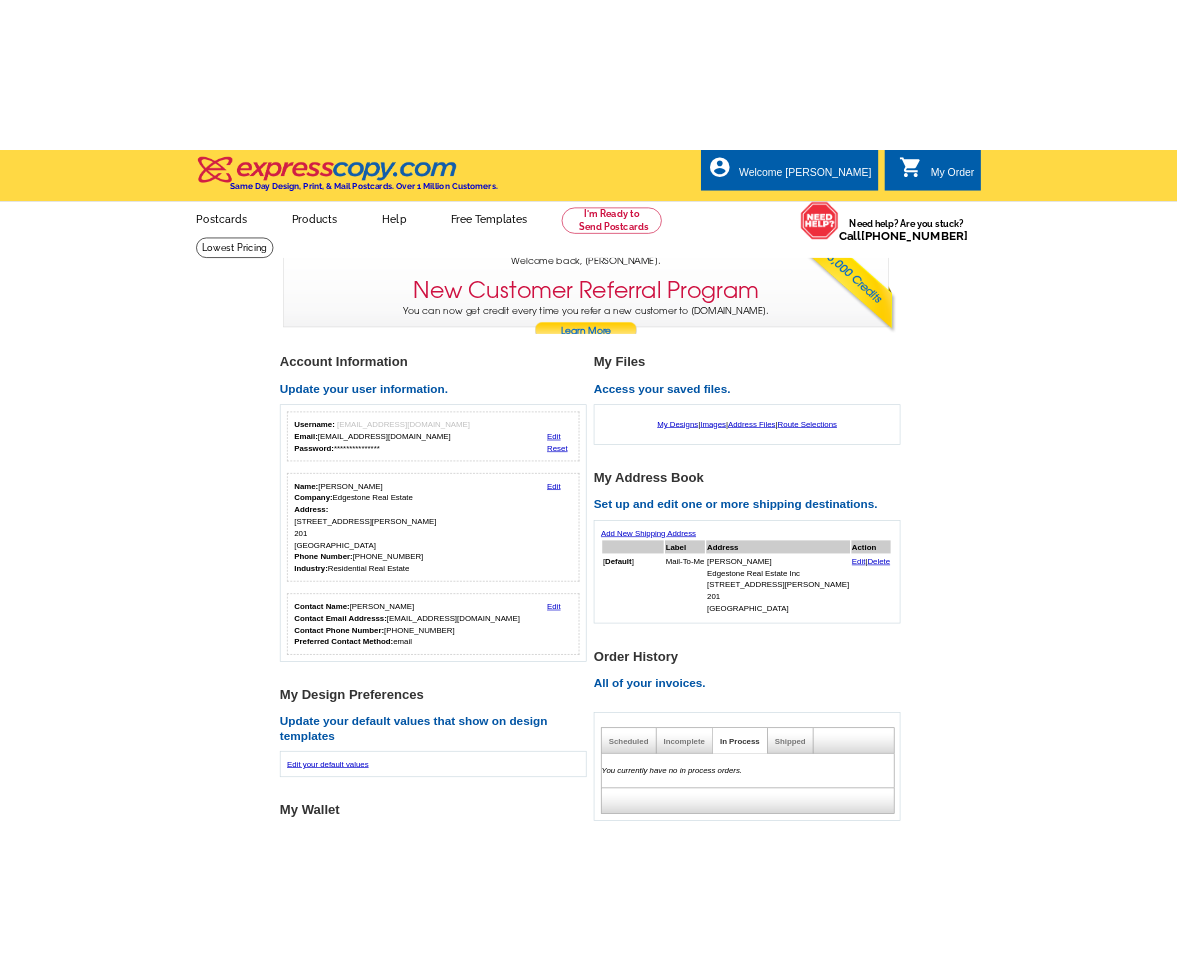 scroll, scrollTop: 0, scrollLeft: 0, axis: both 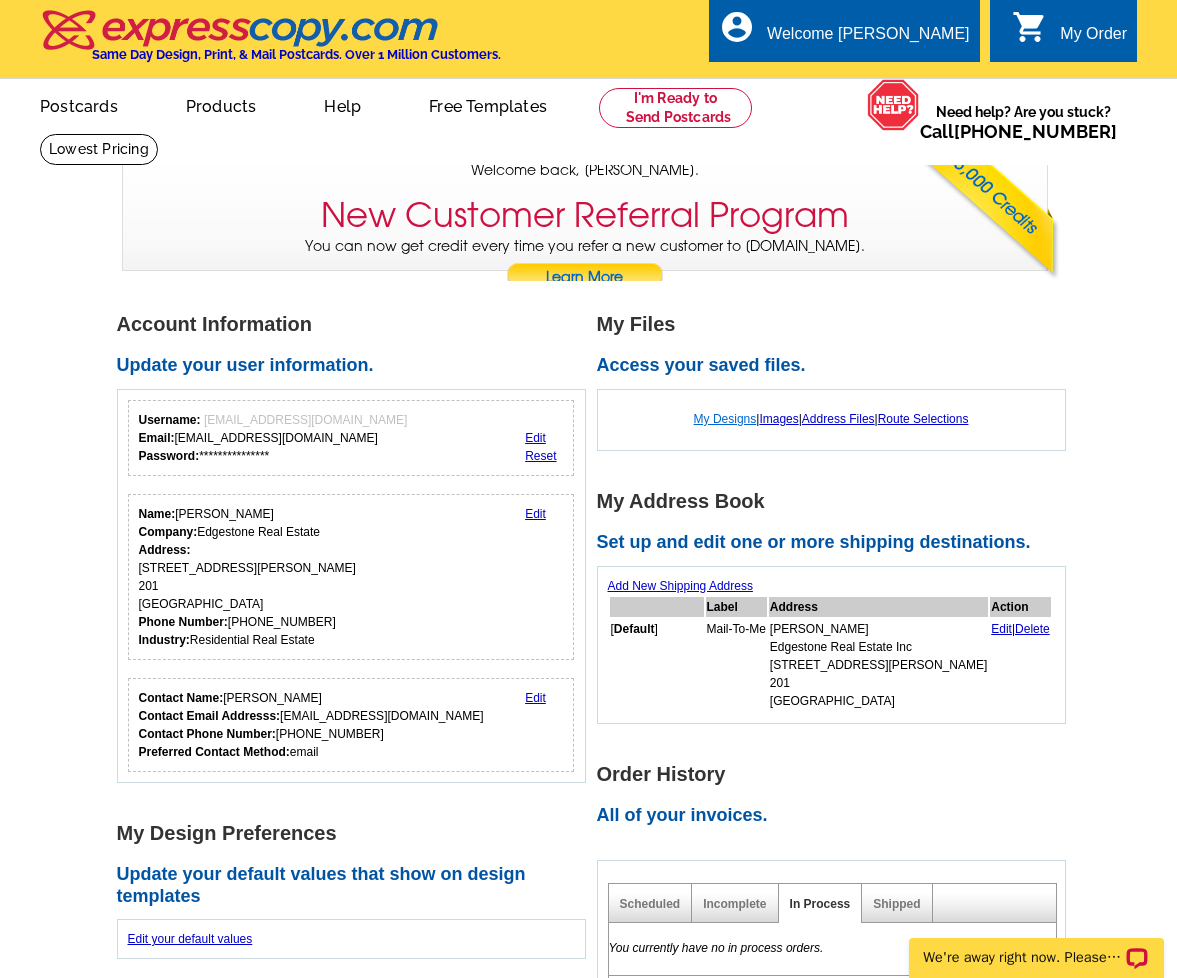 click on "My Designs" at bounding box center (725, 419) 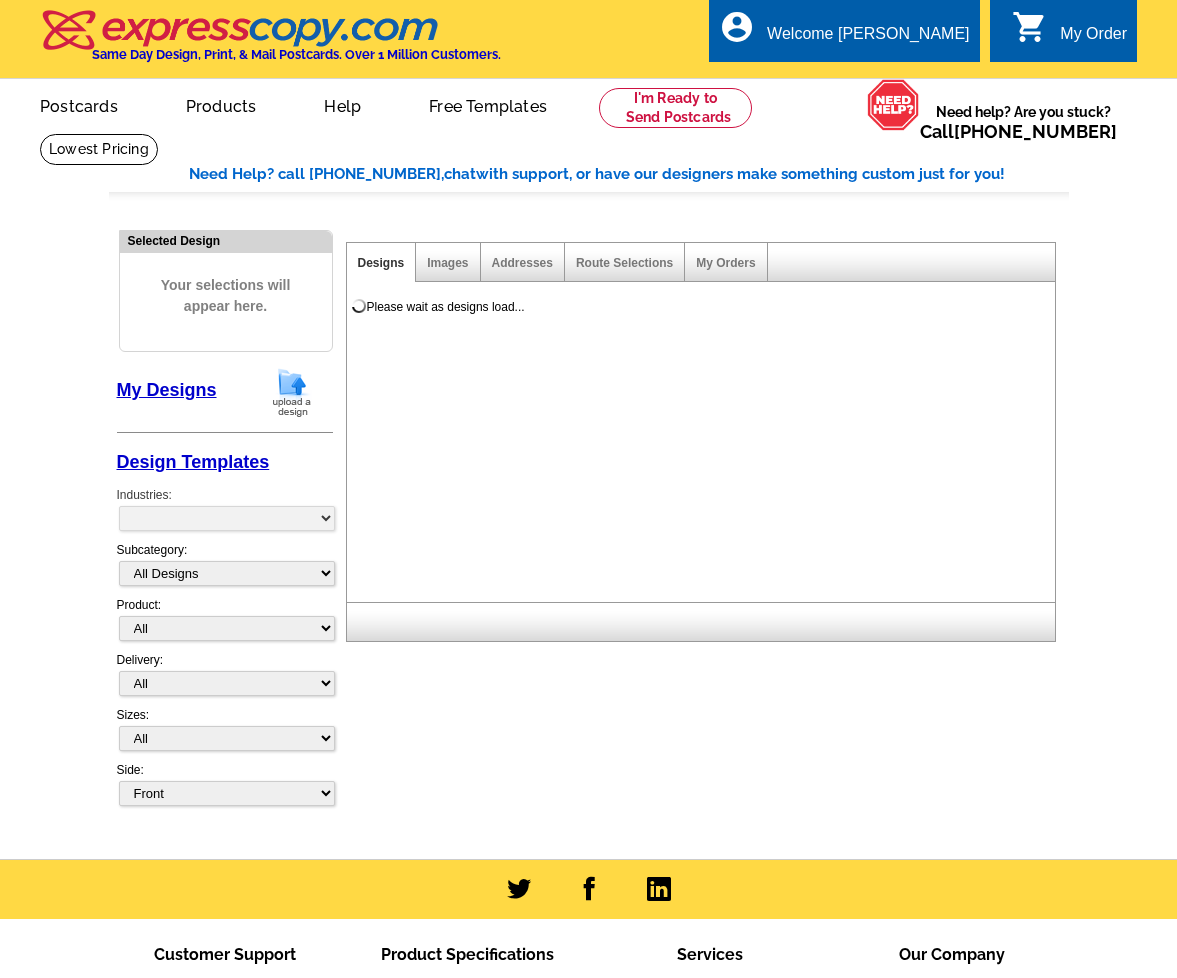 scroll, scrollTop: 0, scrollLeft: 0, axis: both 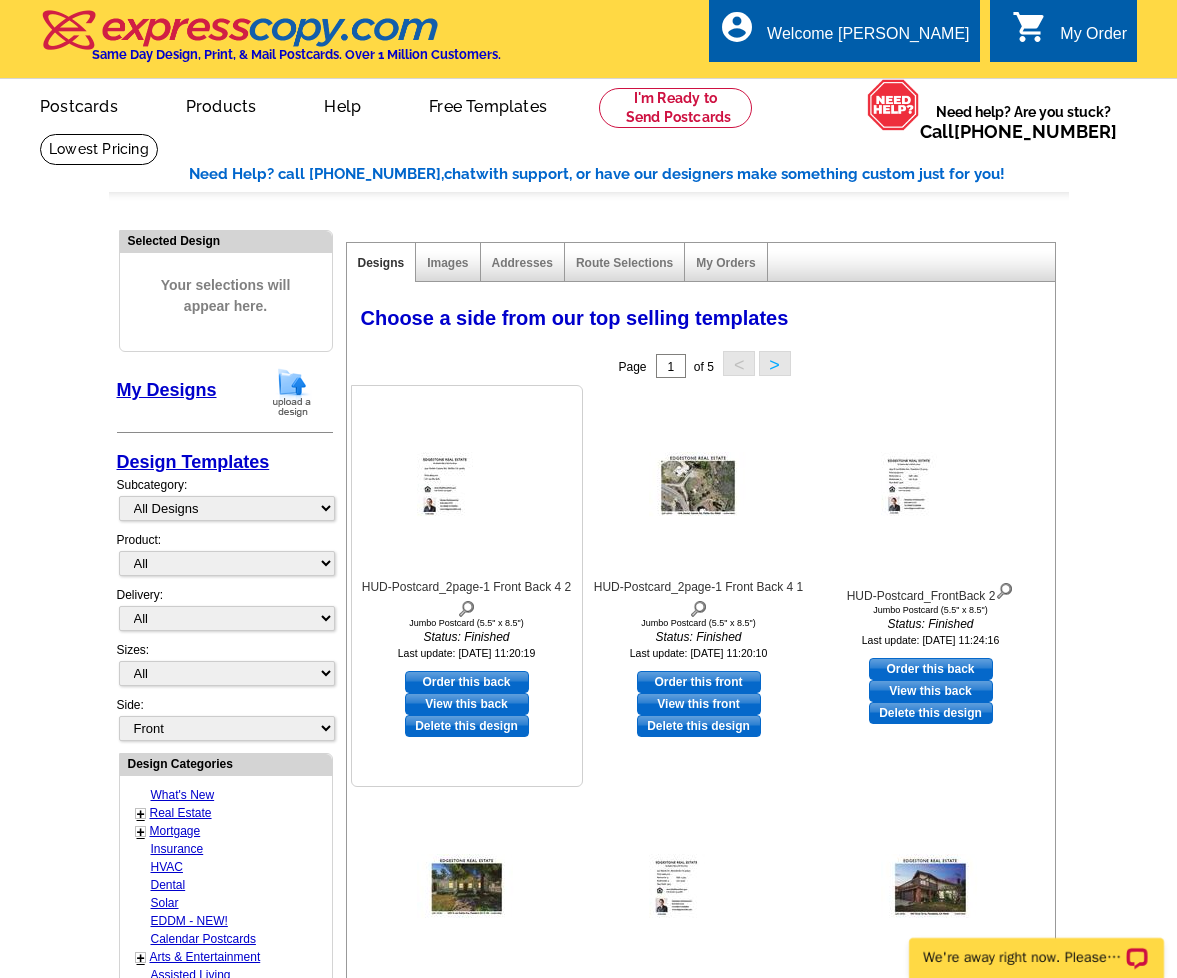 click on "View this back" at bounding box center (467, 704) 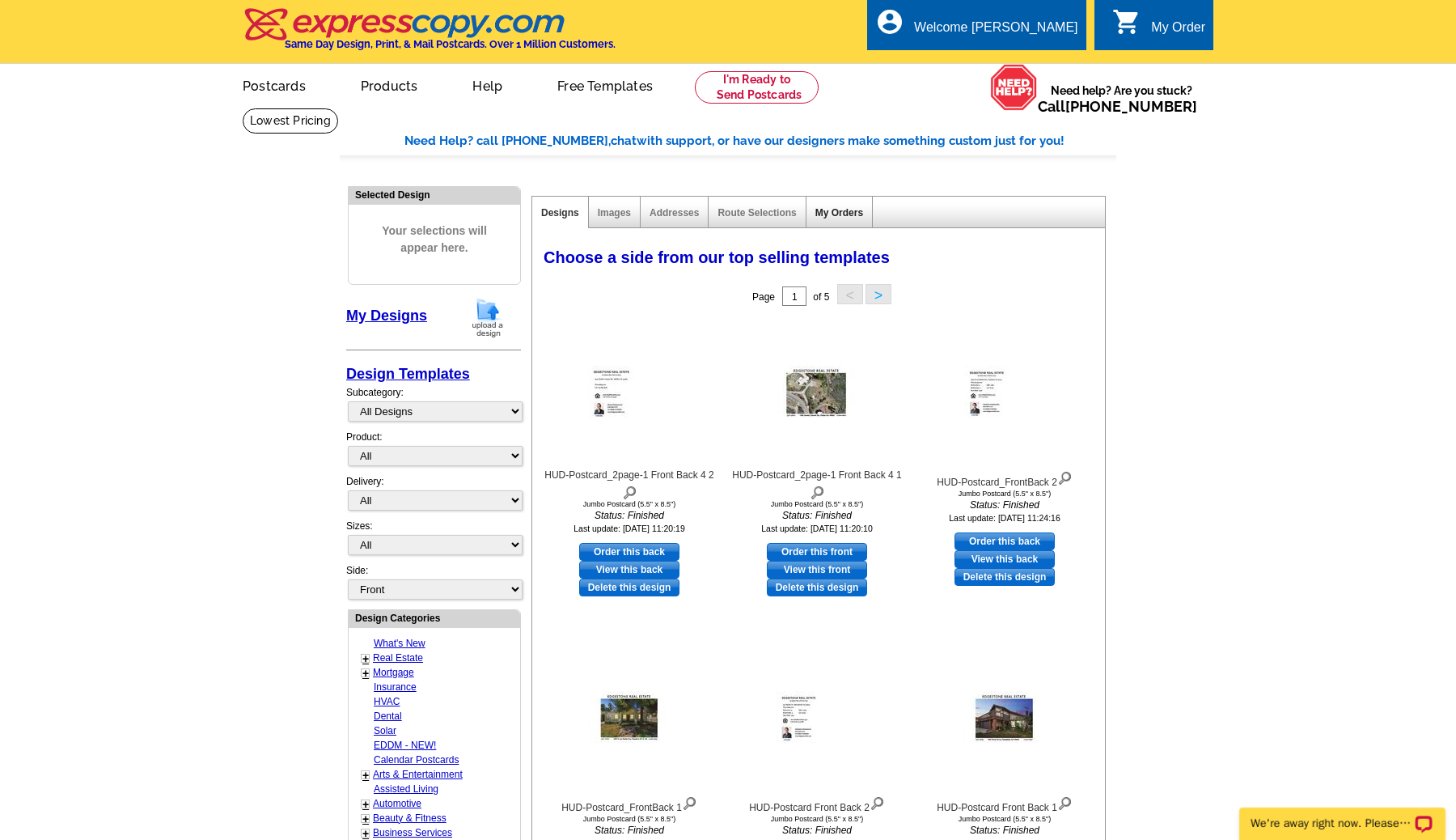 click on "My Orders" at bounding box center (839, 213) 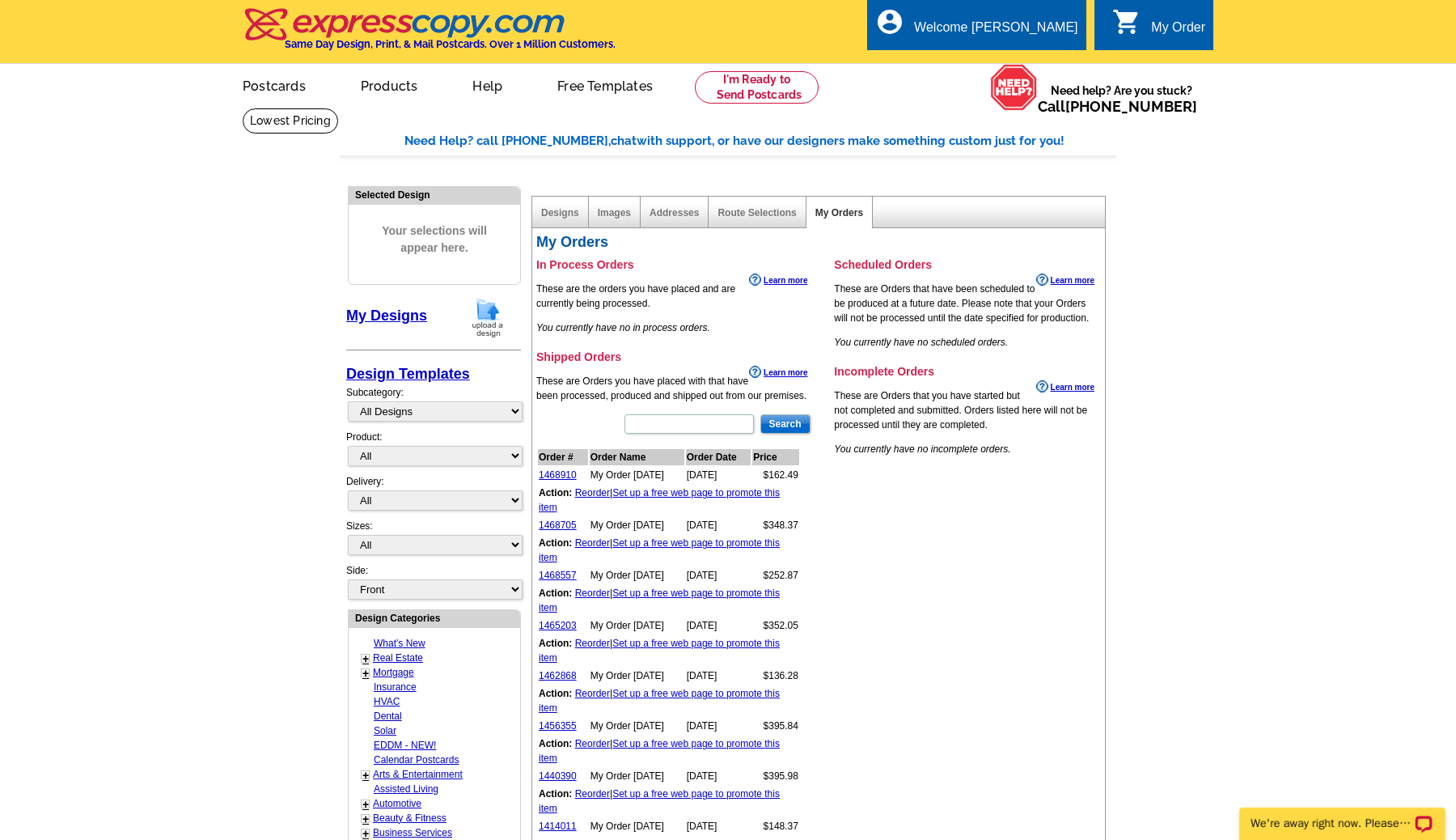 click on "Reorder" at bounding box center [592, 493] 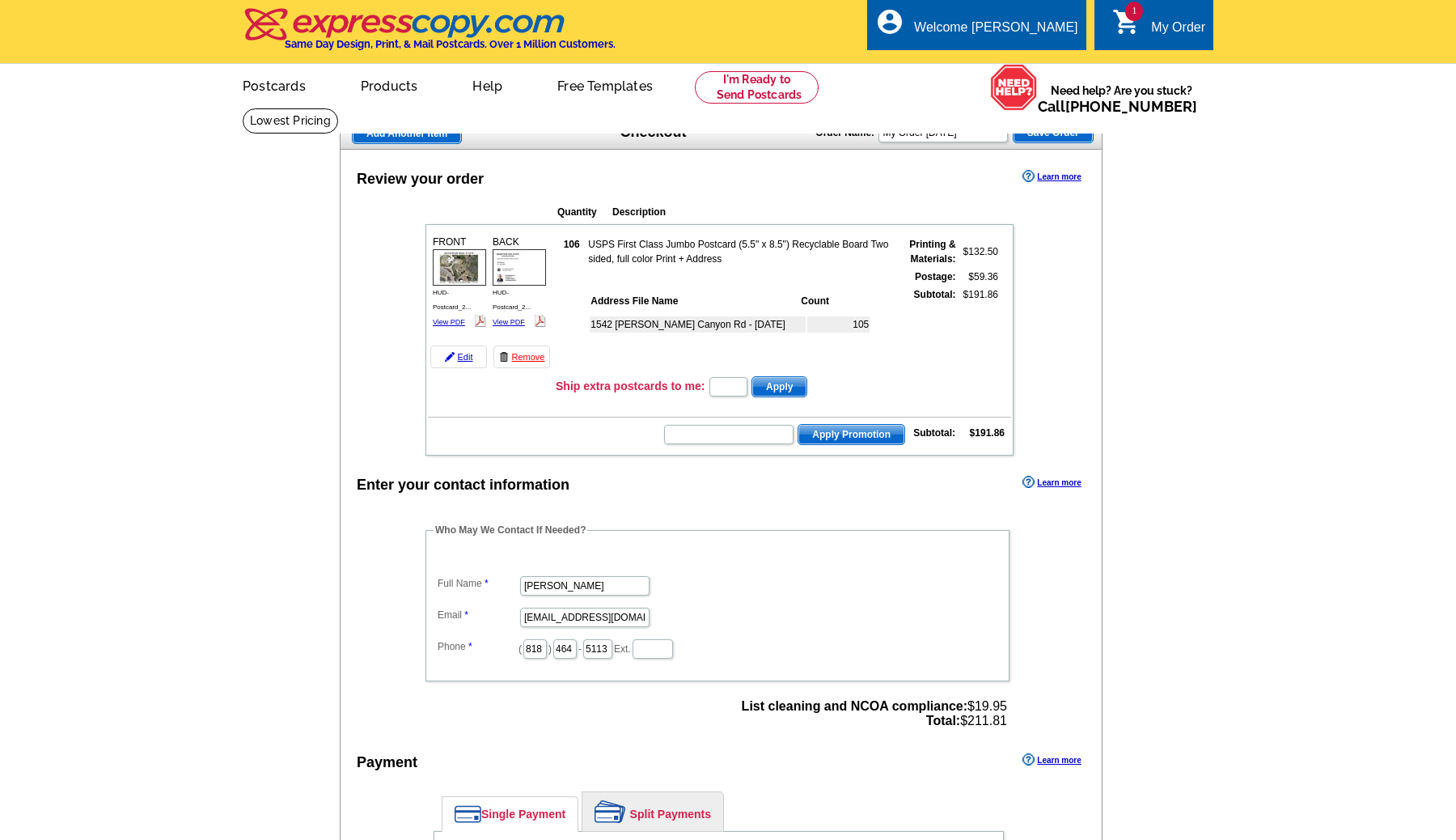 scroll, scrollTop: 0, scrollLeft: 0, axis: both 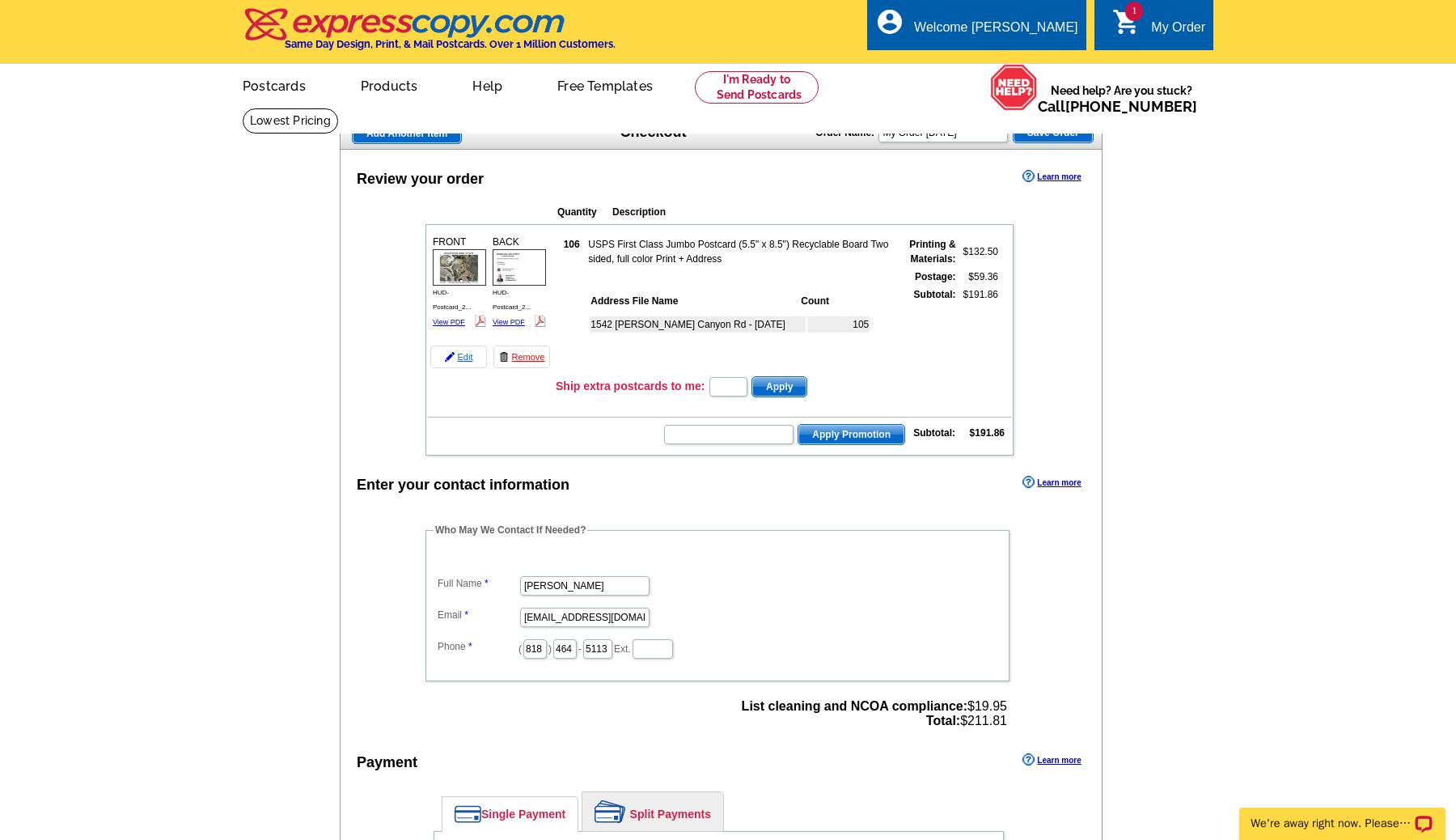 click on "Edit" at bounding box center [459, 357] 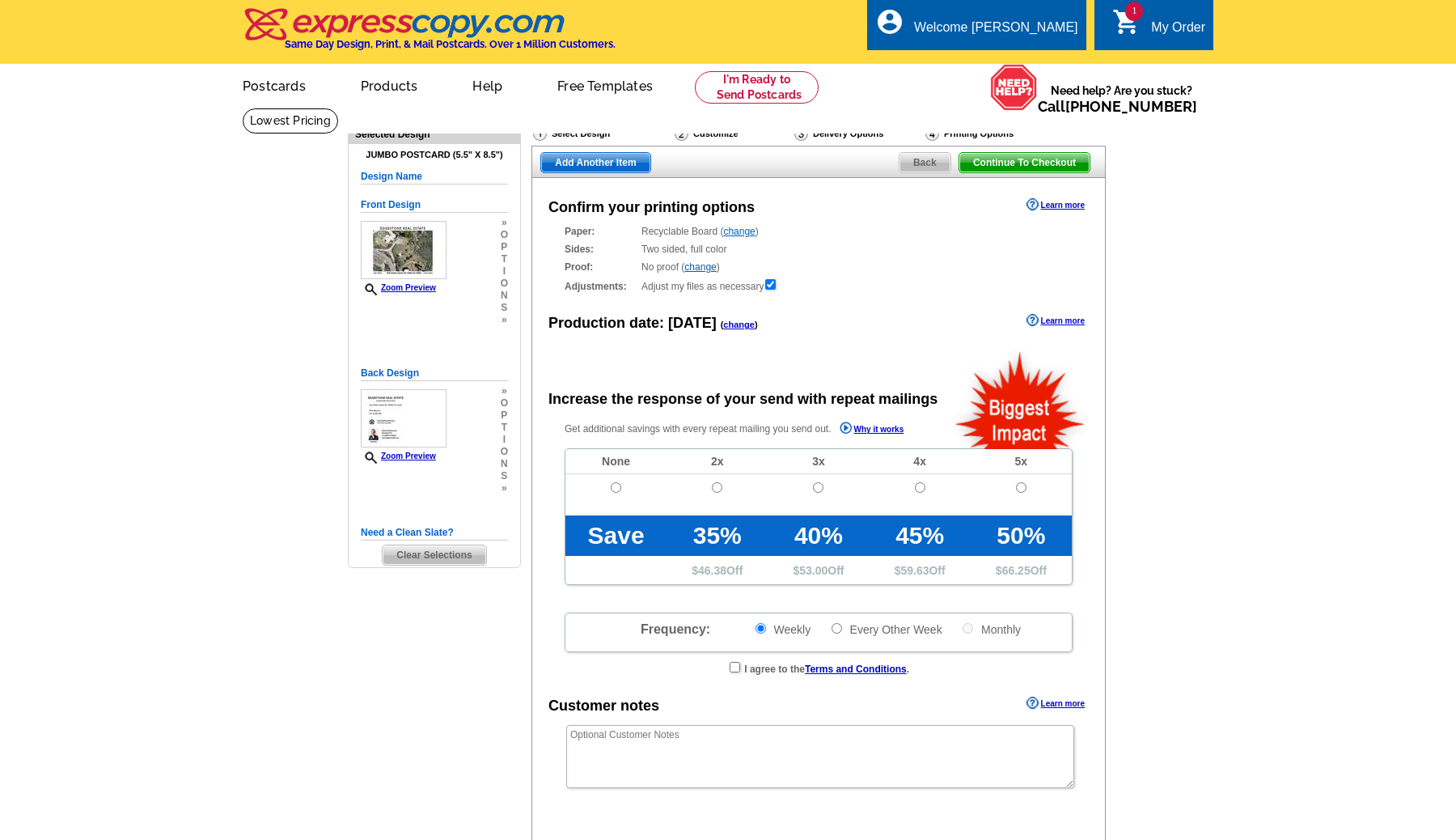 scroll, scrollTop: 0, scrollLeft: 0, axis: both 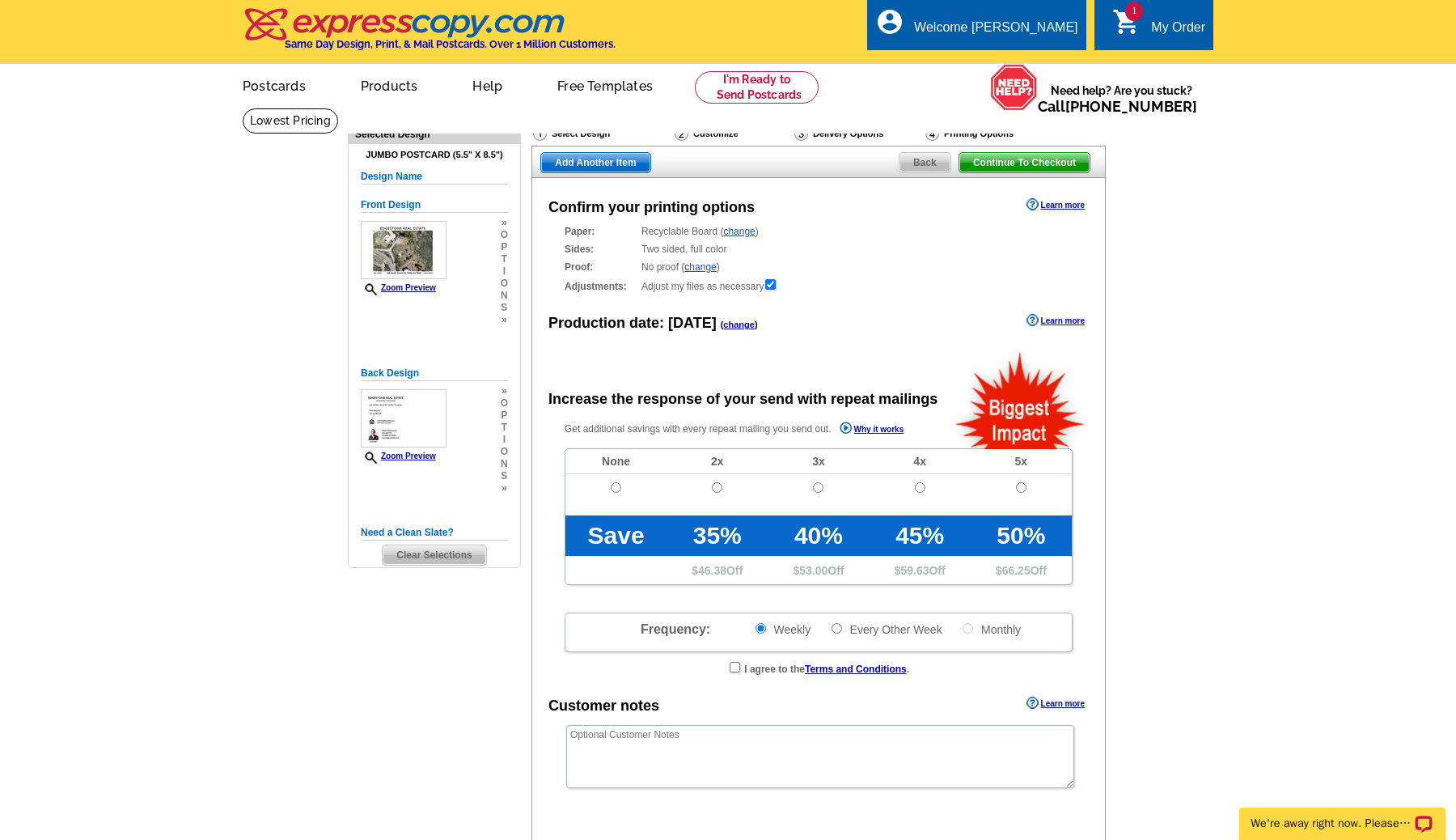 radio on "false" 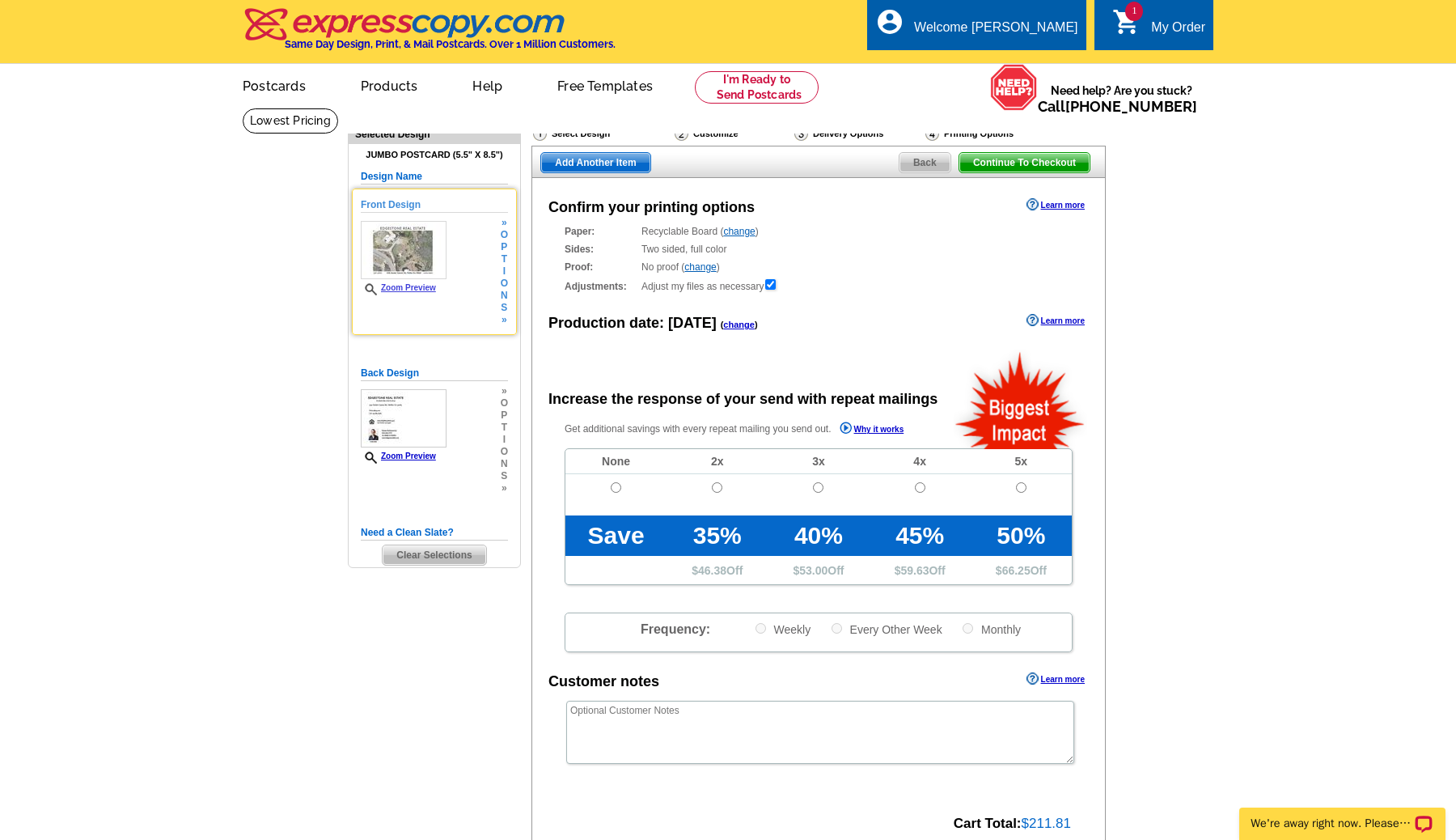 click at bounding box center [404, 250] 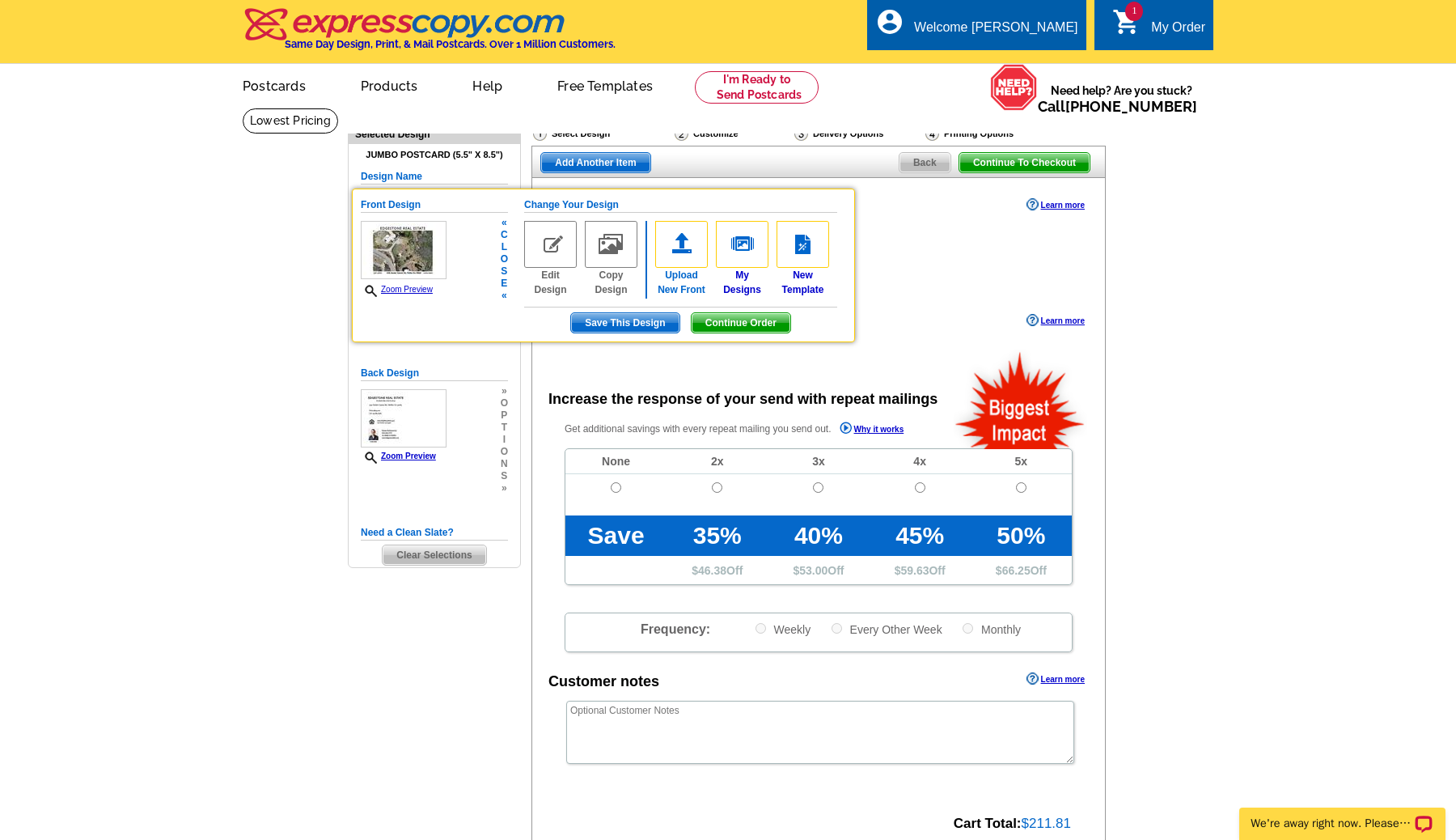 click at bounding box center (681, 244) 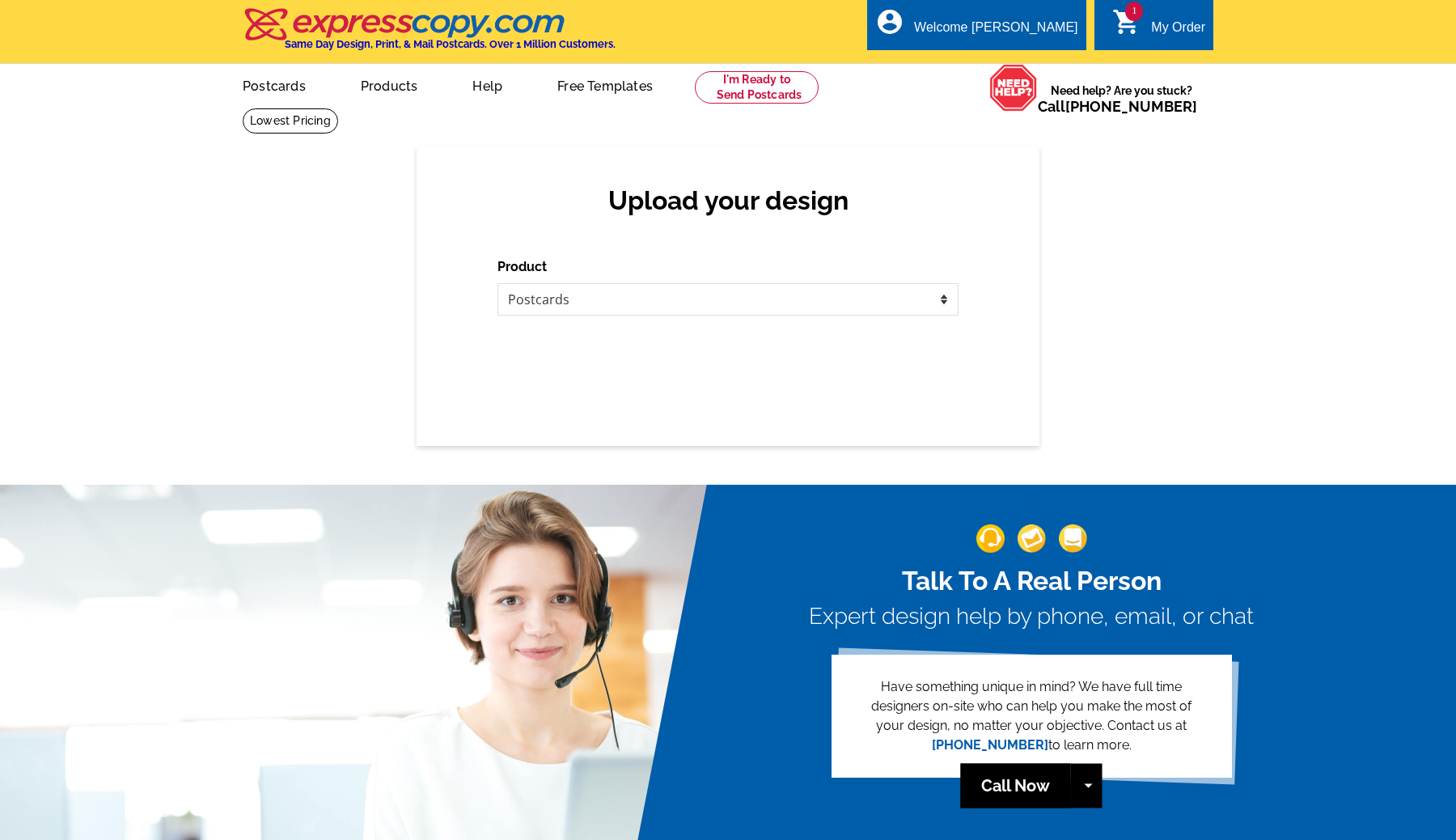 scroll, scrollTop: 0, scrollLeft: 0, axis: both 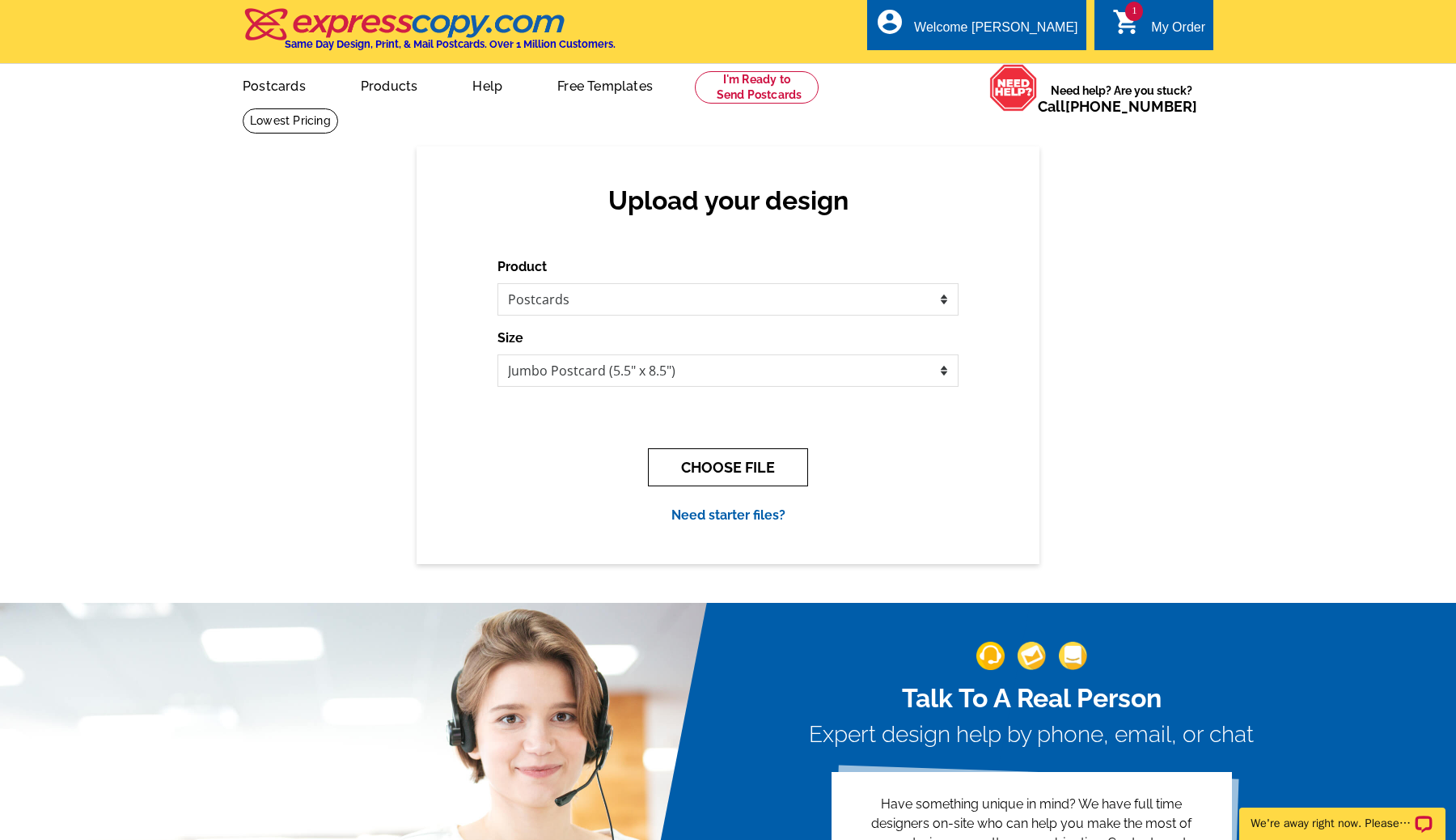 click on "CHOOSE FILE" at bounding box center (728, 467) 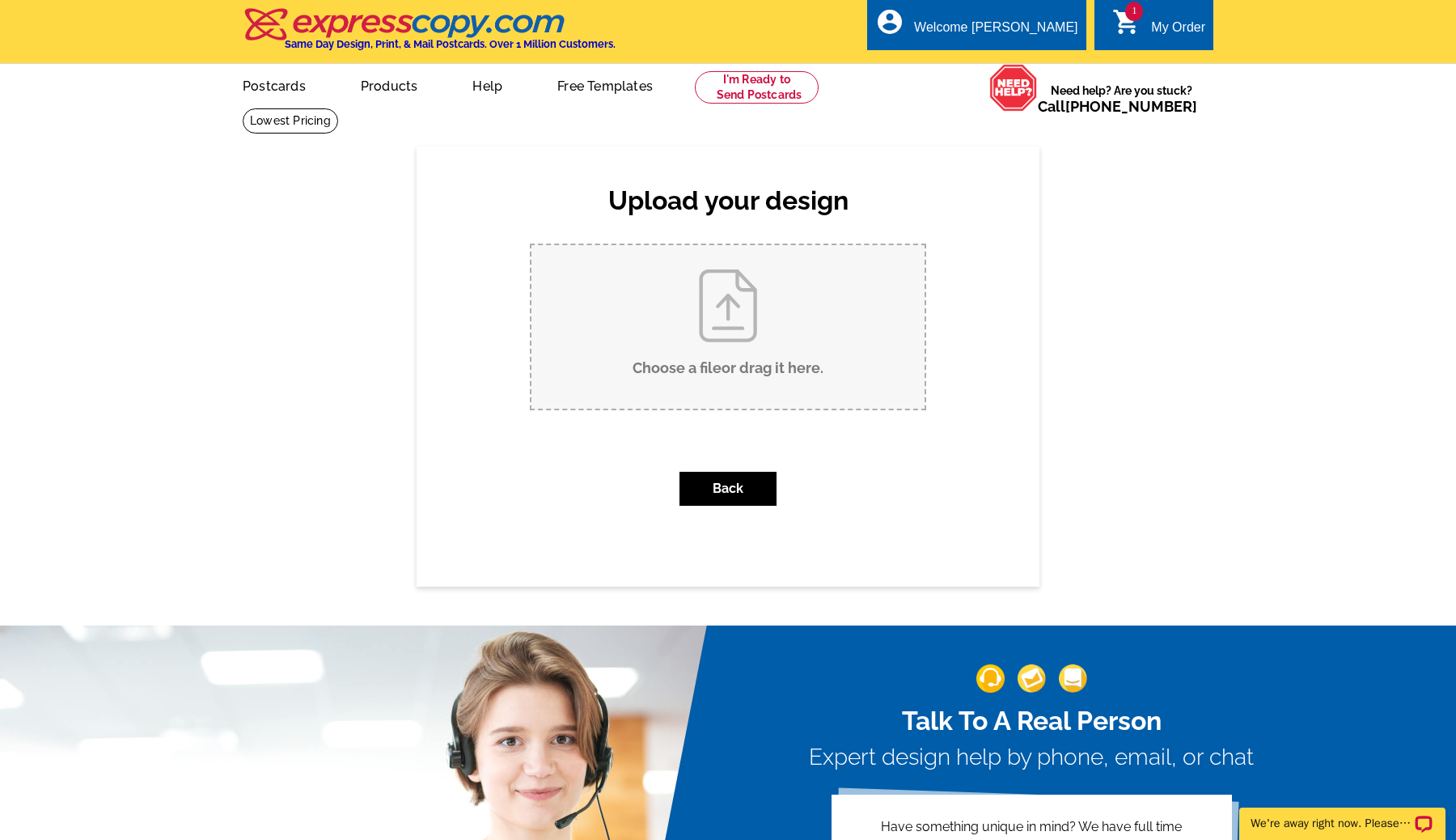 click on "Choose a file  or drag it here ." at bounding box center (728, 327) 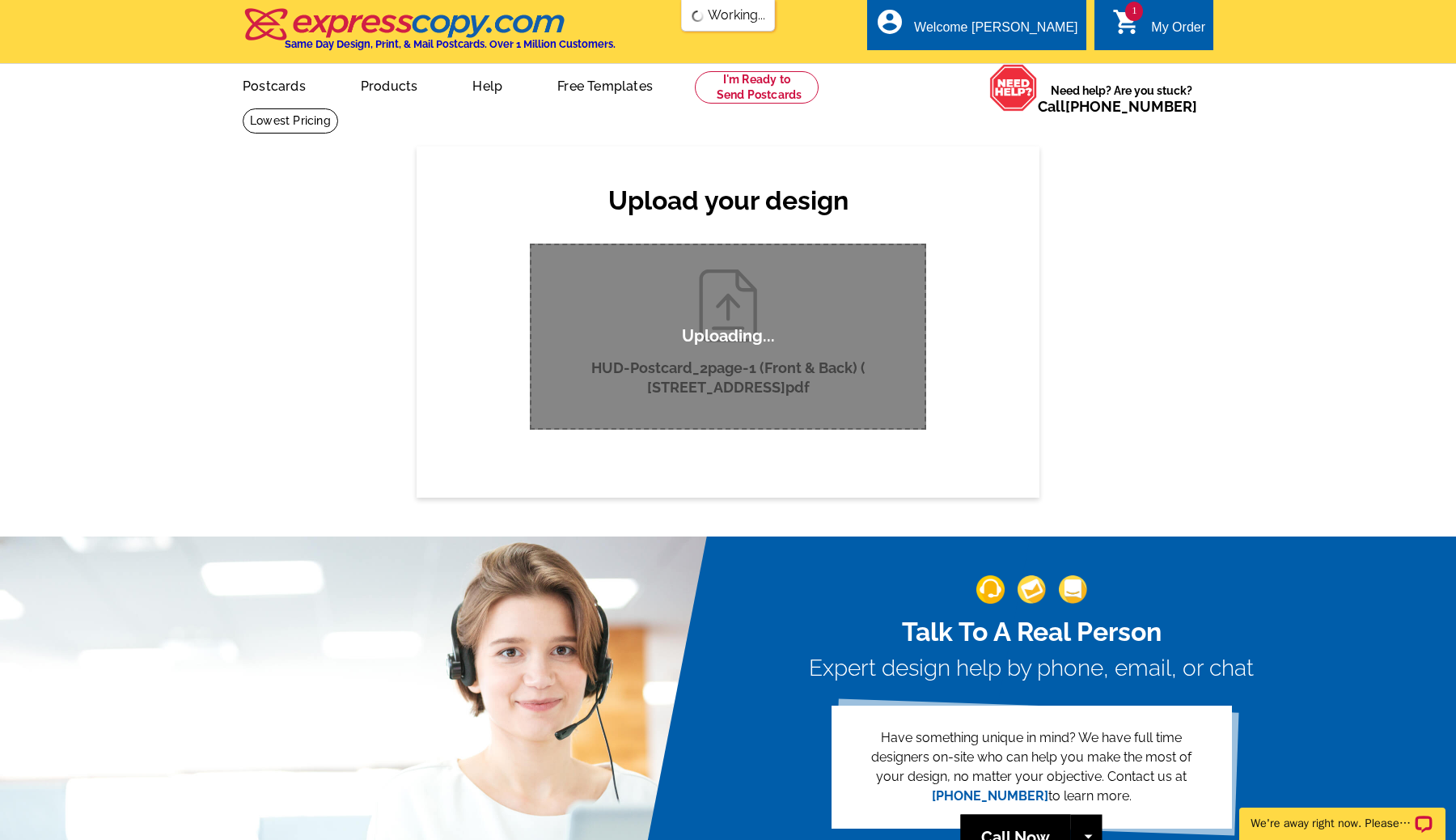 scroll, scrollTop: 0, scrollLeft: 0, axis: both 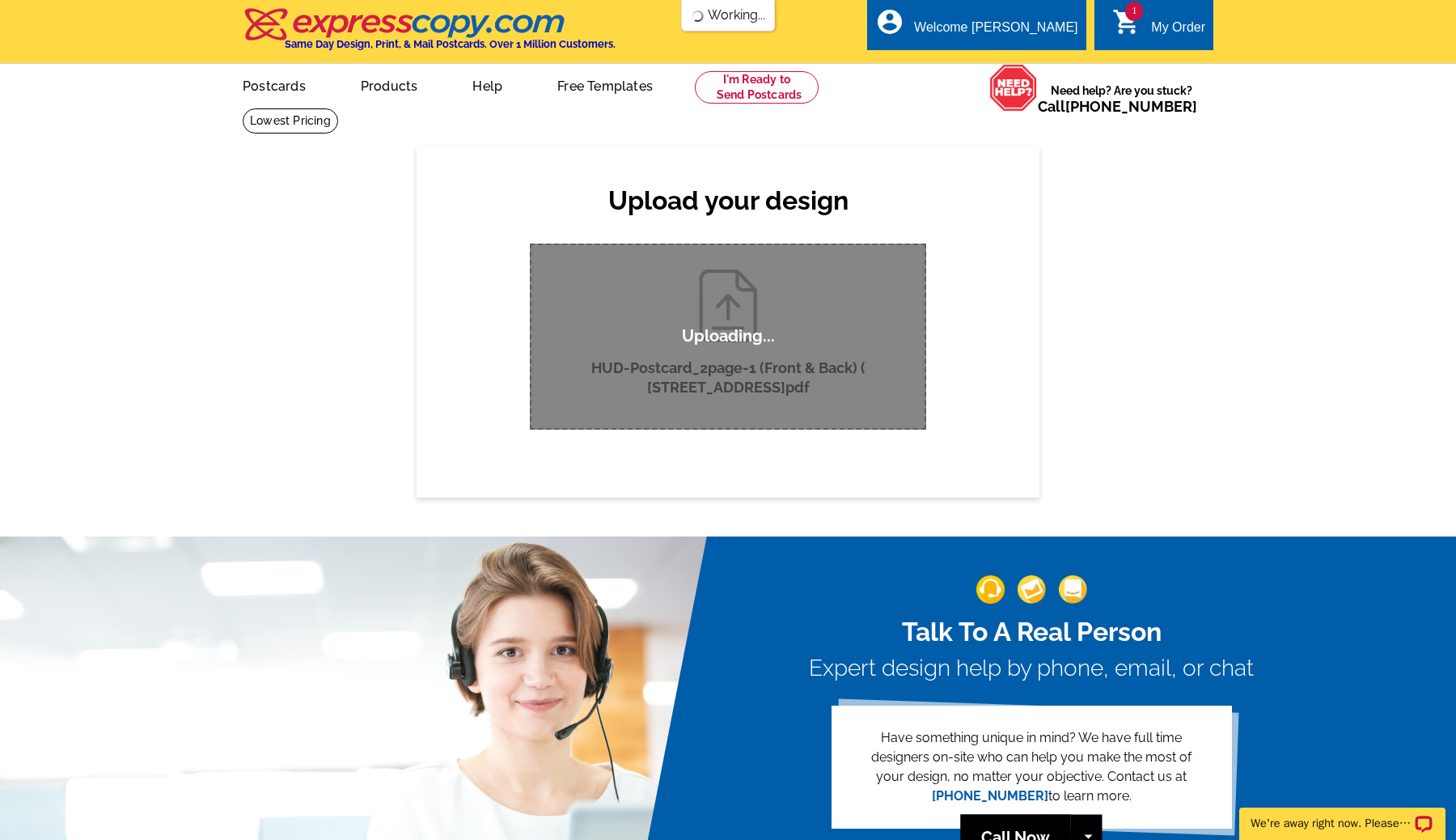 type 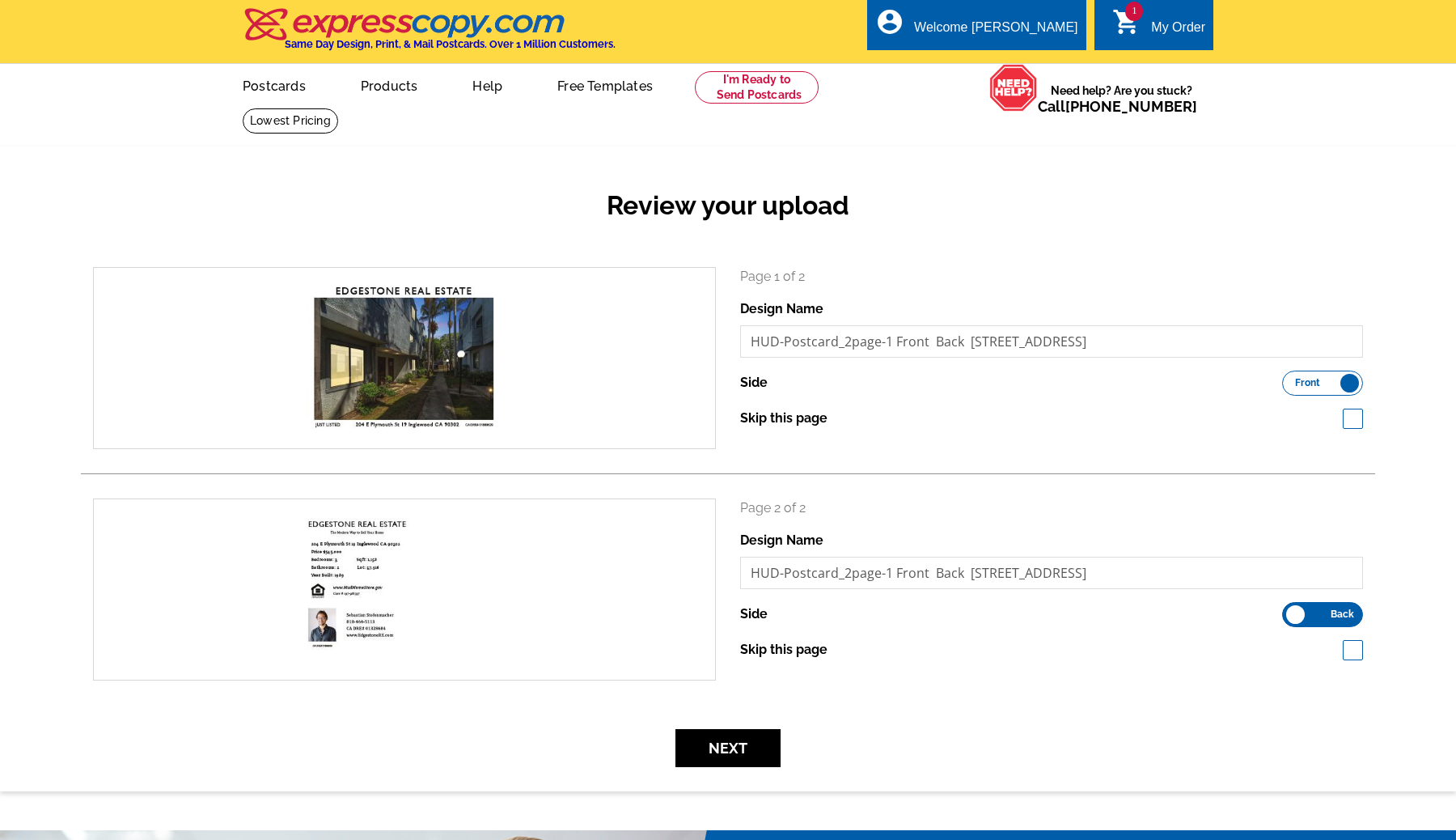 scroll, scrollTop: 0, scrollLeft: 0, axis: both 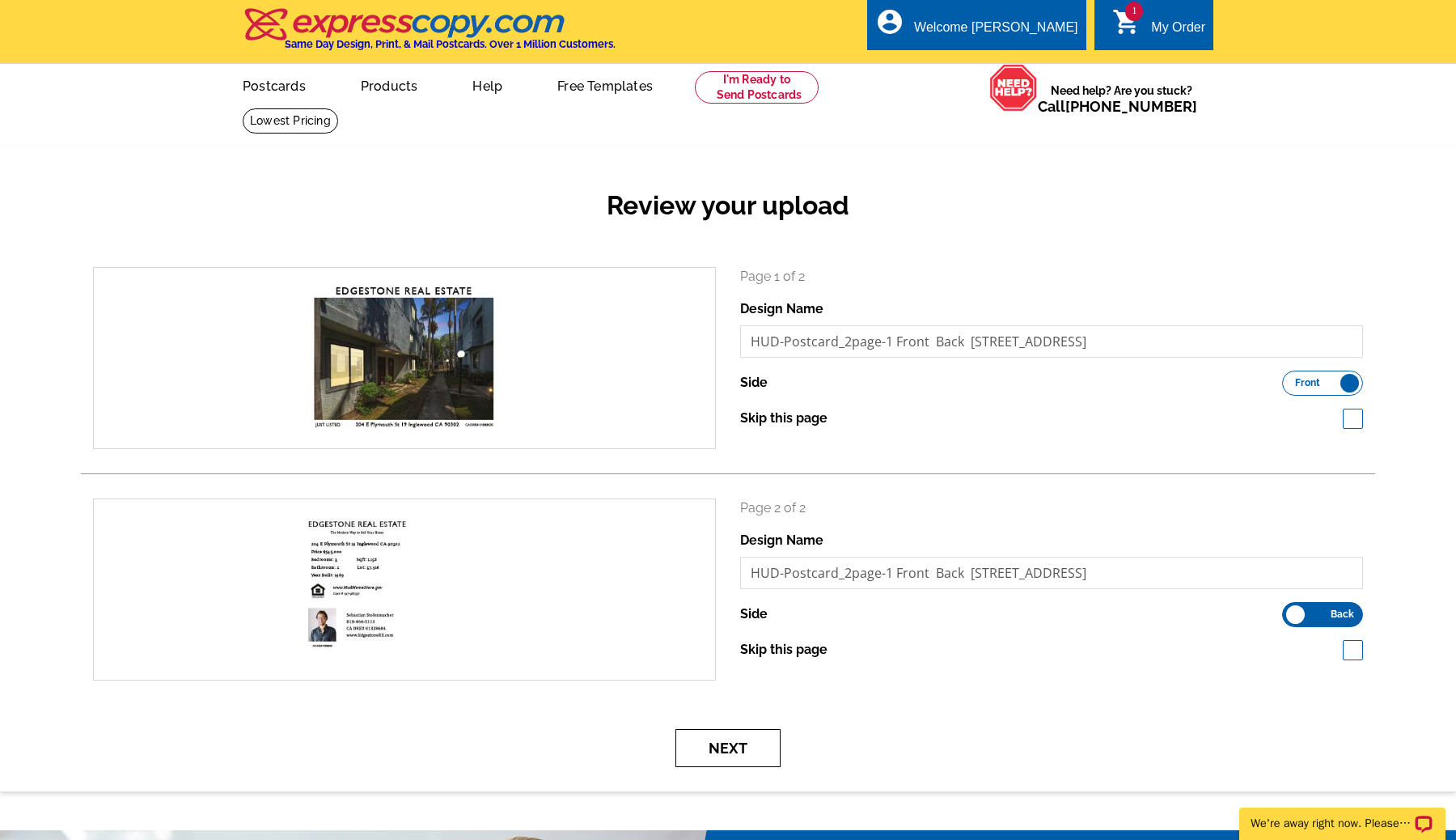 click on "Next" at bounding box center [728, 748] 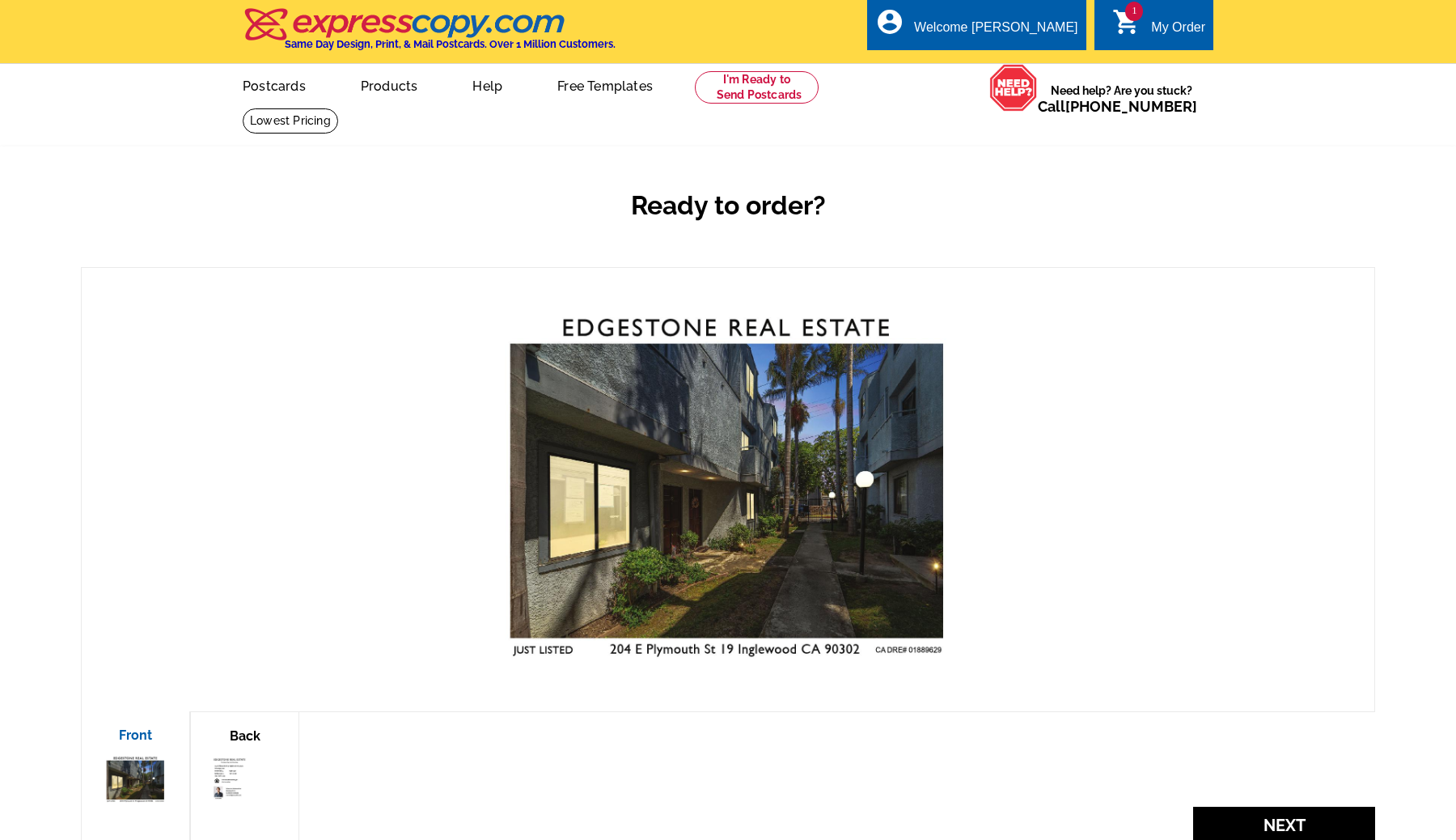 scroll, scrollTop: 0, scrollLeft: 0, axis: both 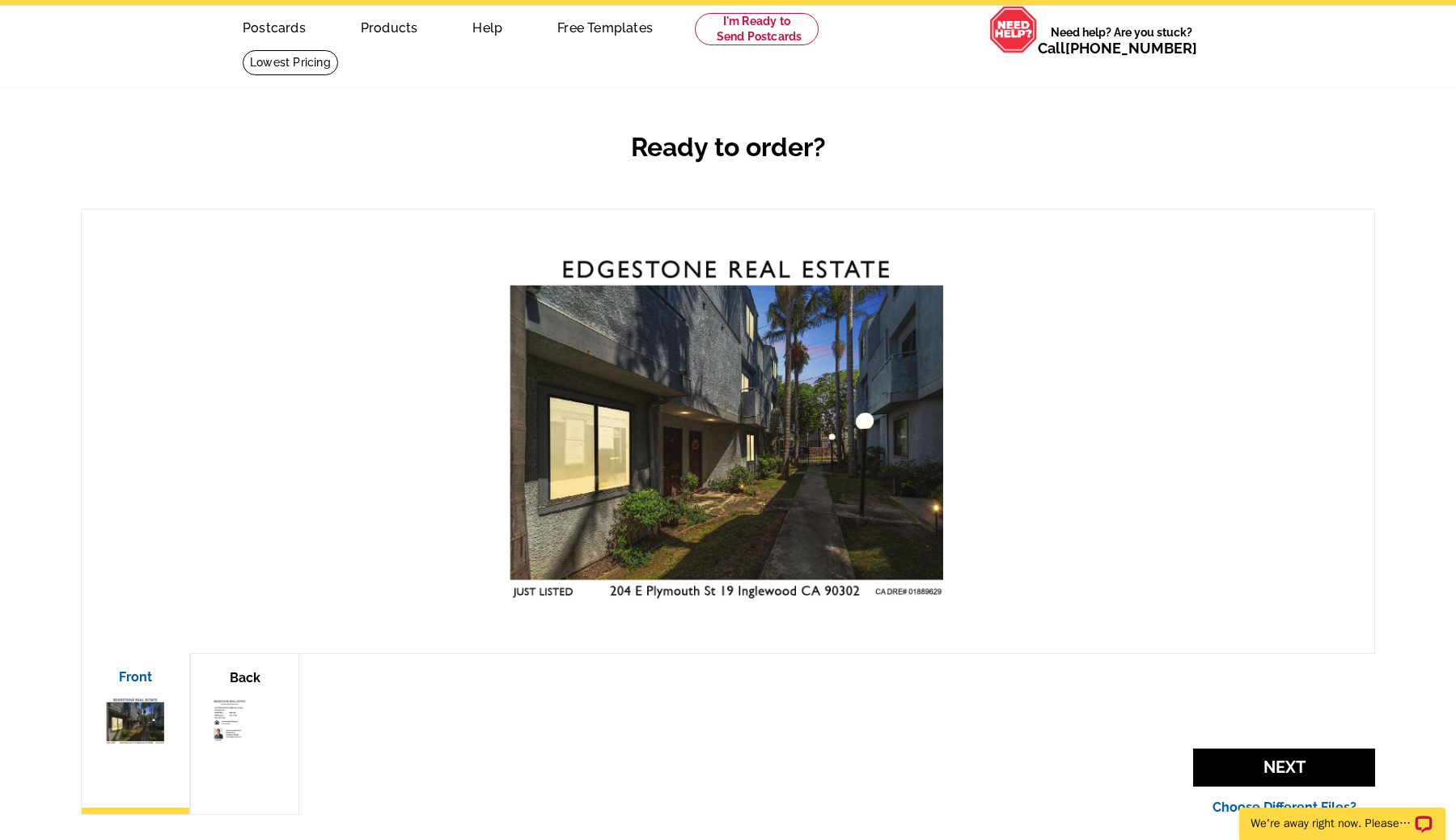 click at bounding box center [244, 722] 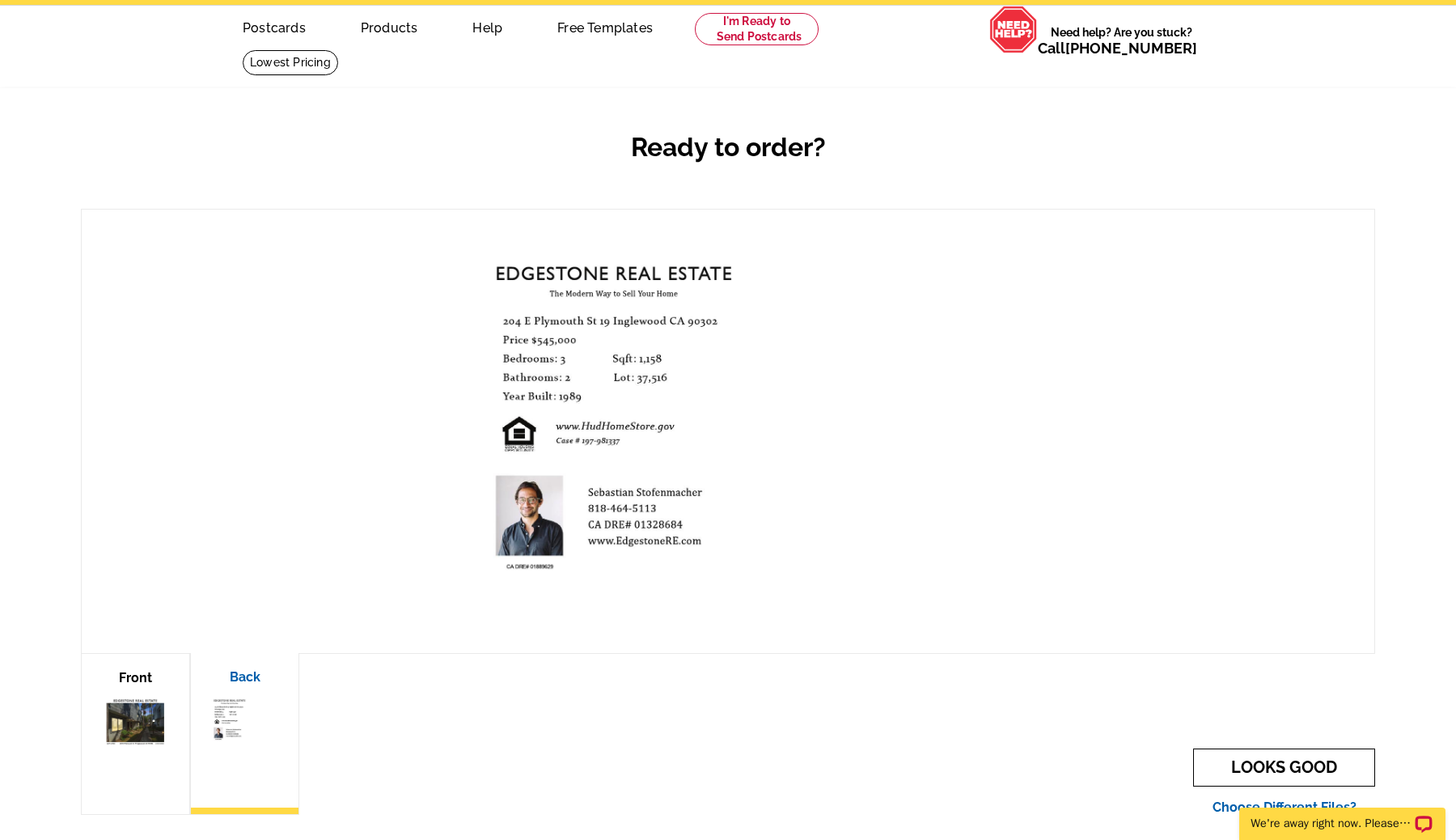 click on "LOOKS GOOD" at bounding box center [1284, 767] 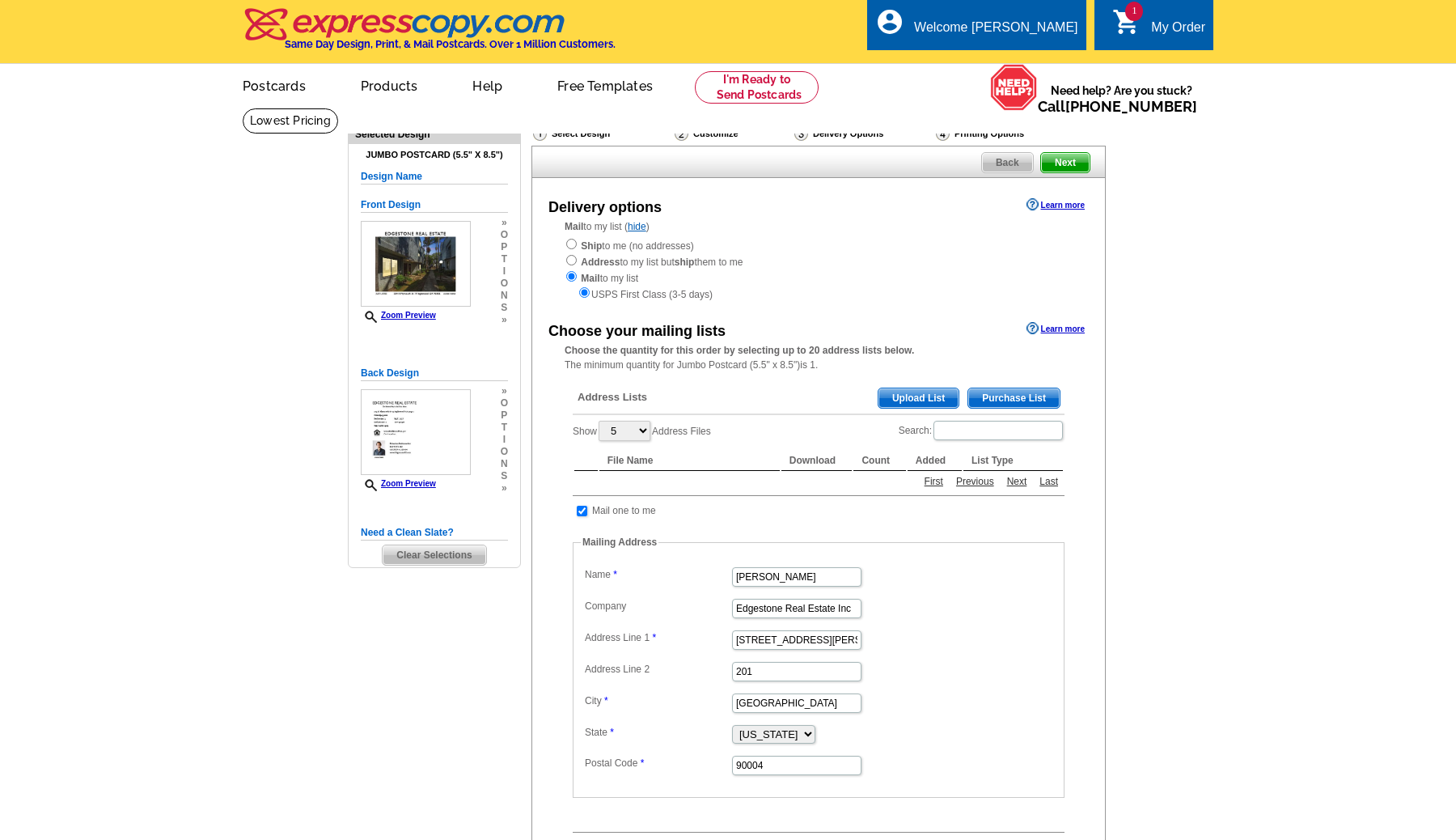 scroll, scrollTop: 0, scrollLeft: 0, axis: both 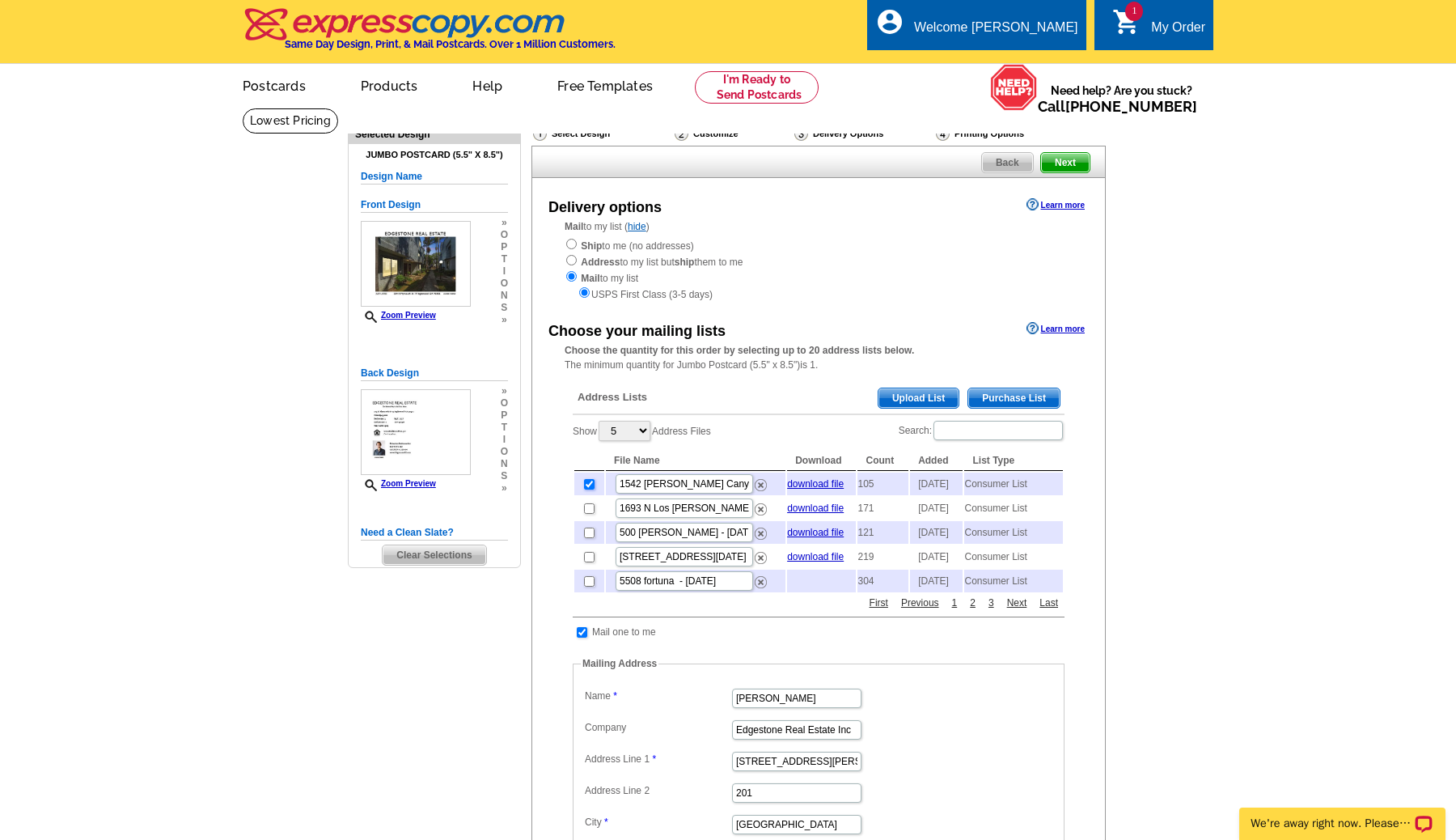 click at bounding box center [589, 484] 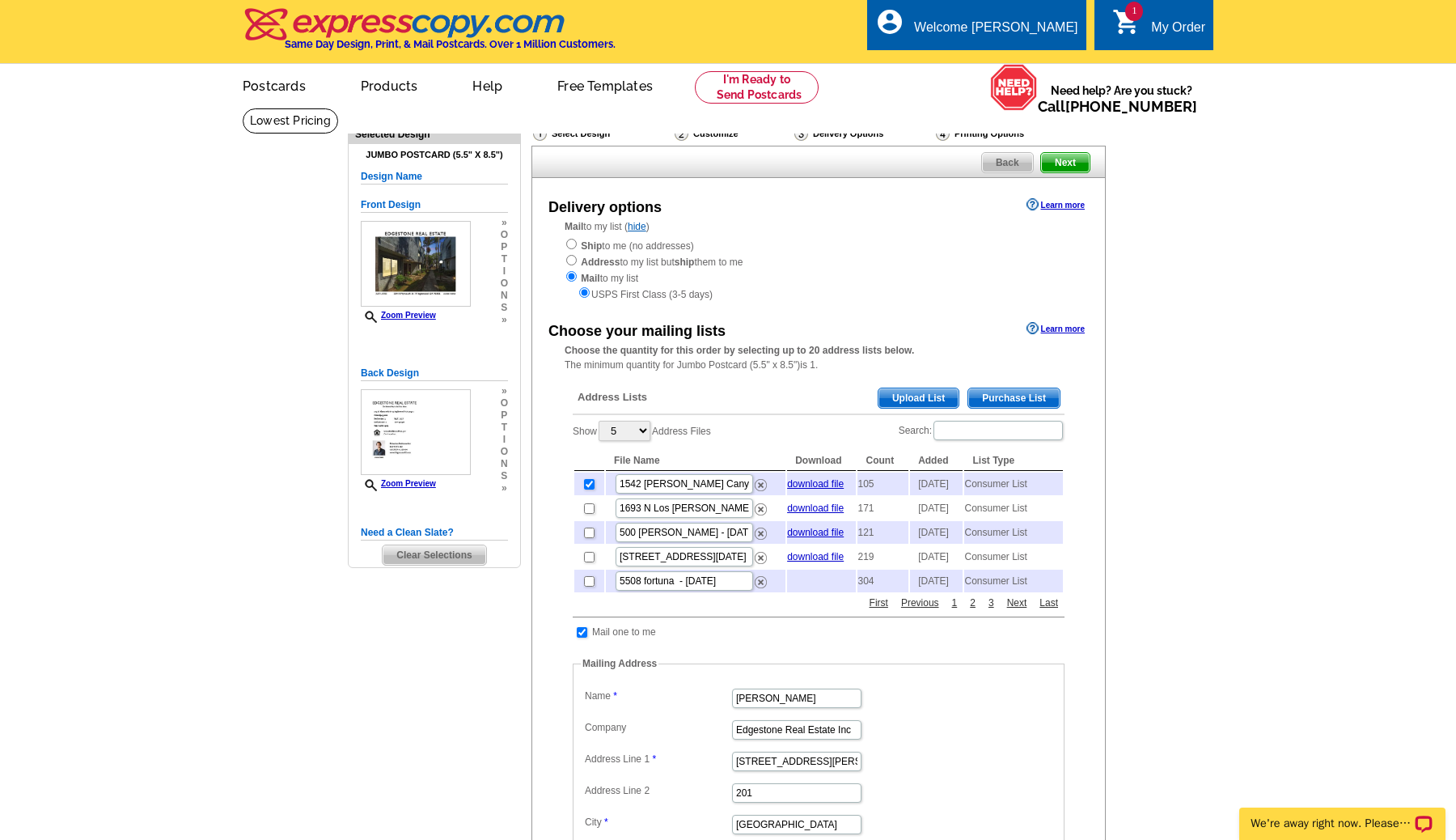 checkbox on "false" 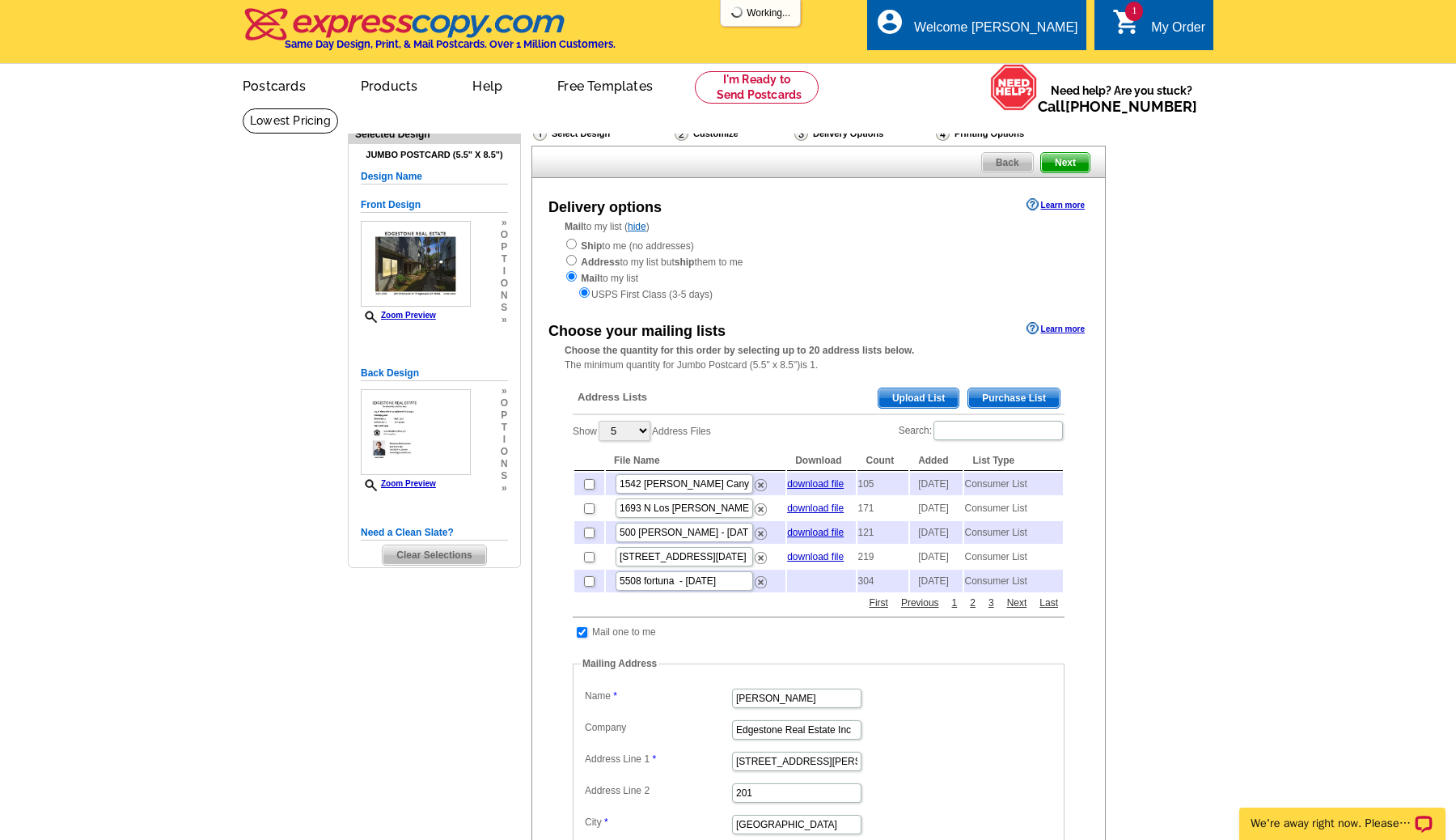 click on "Purchase List" at bounding box center (1014, 398) 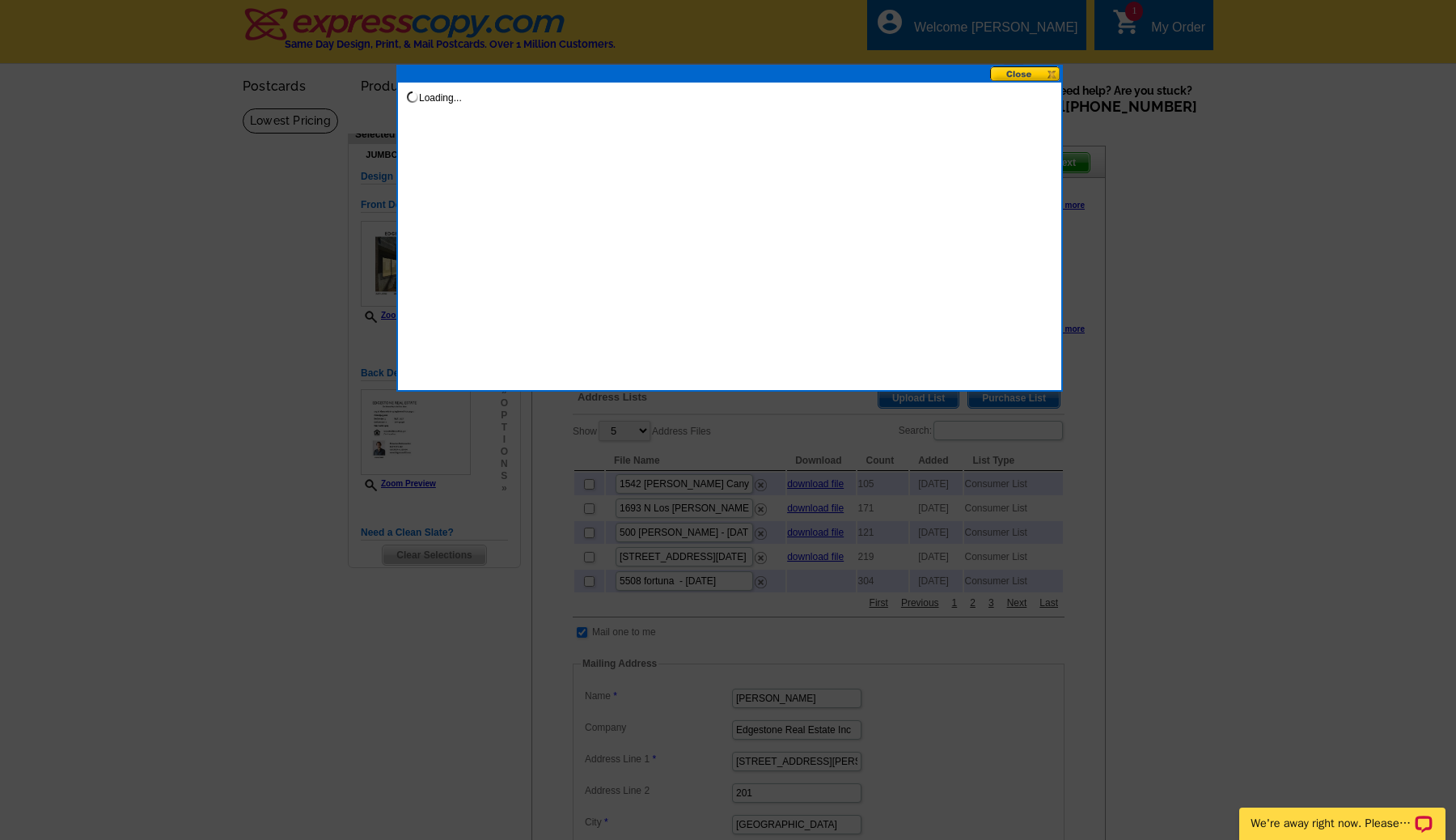 click on "Loading..." at bounding box center [730, 91] 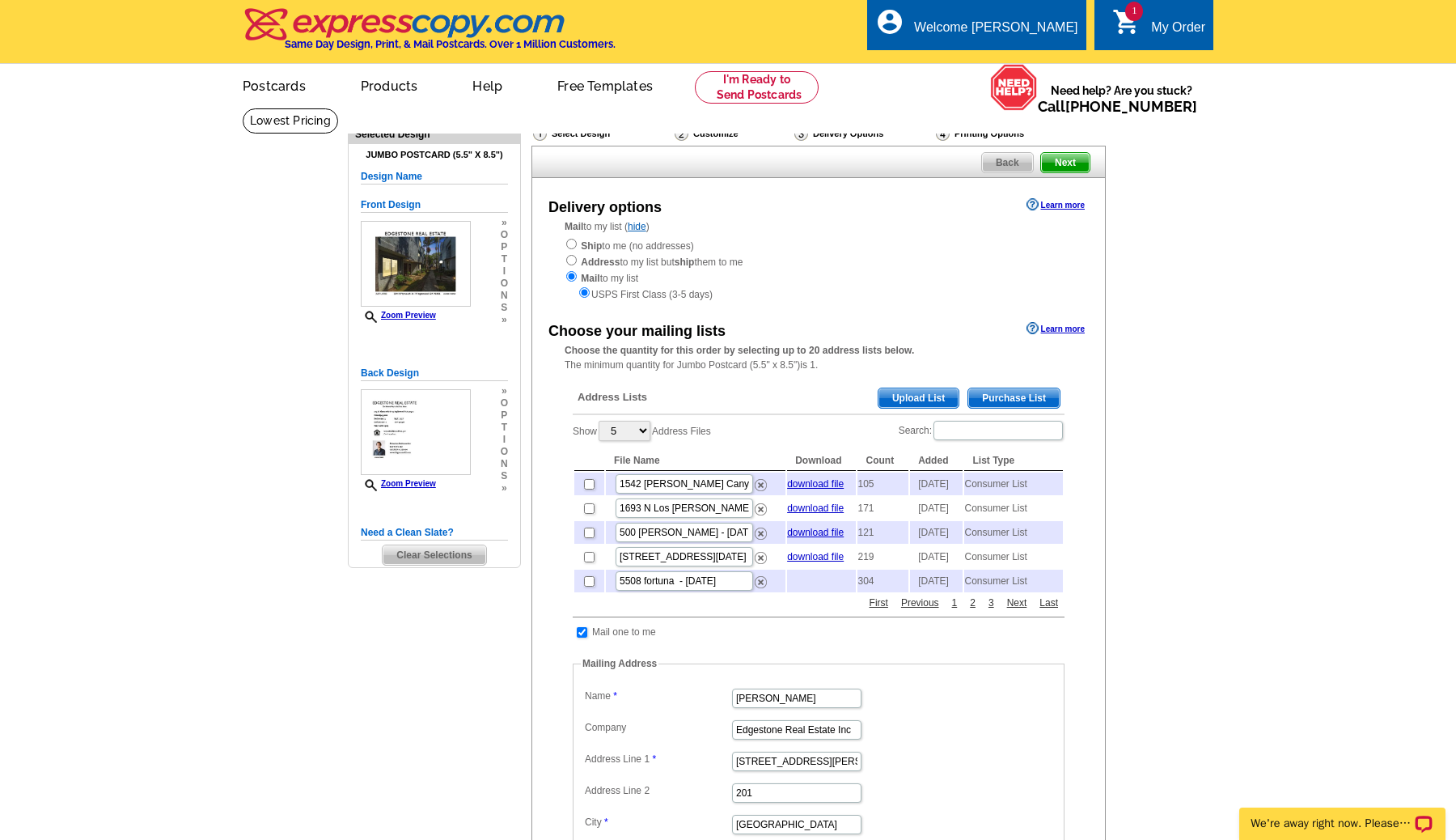click on "Purchase List" at bounding box center [1014, 398] 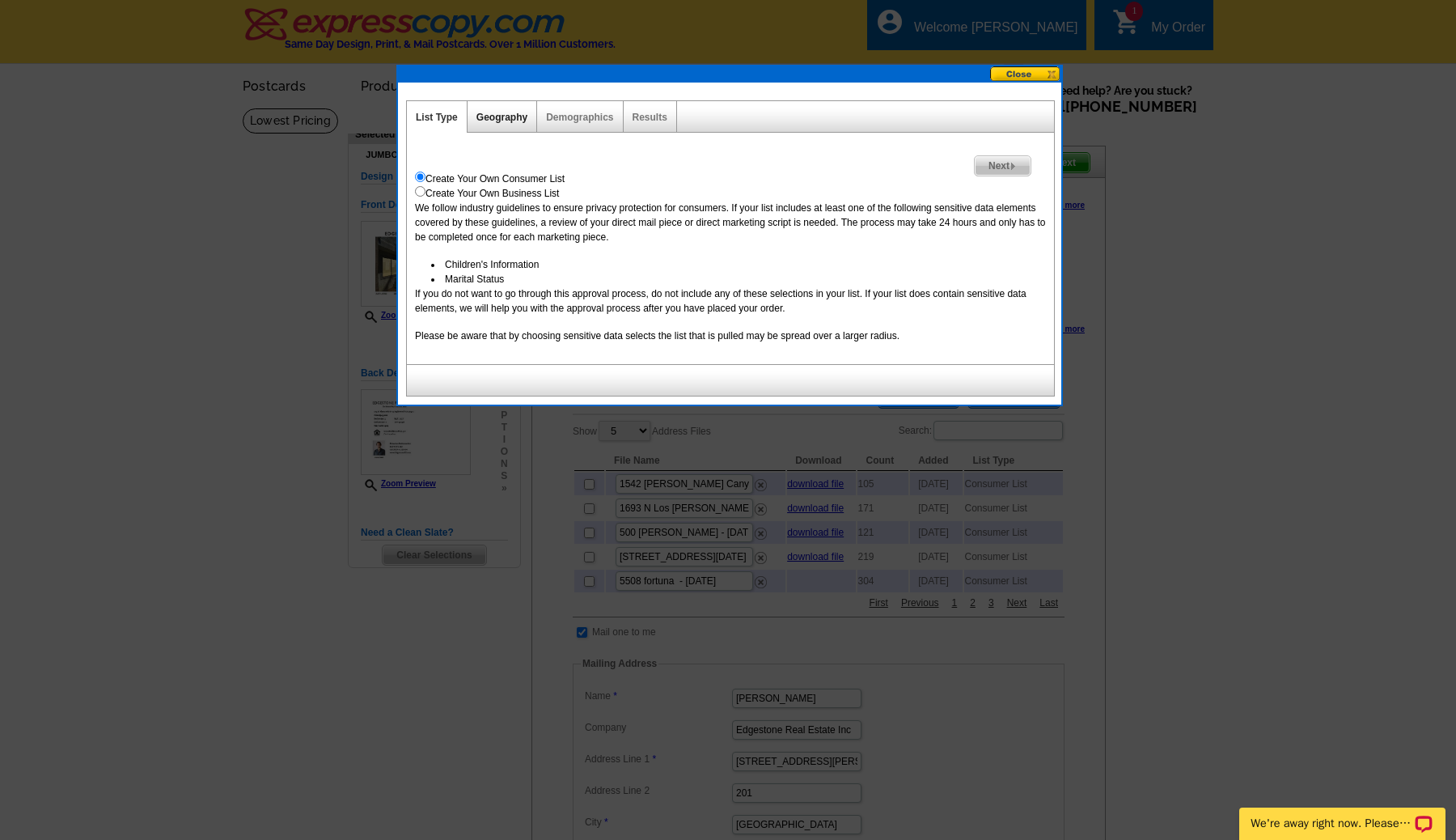 click on "Geography" at bounding box center [502, 117] 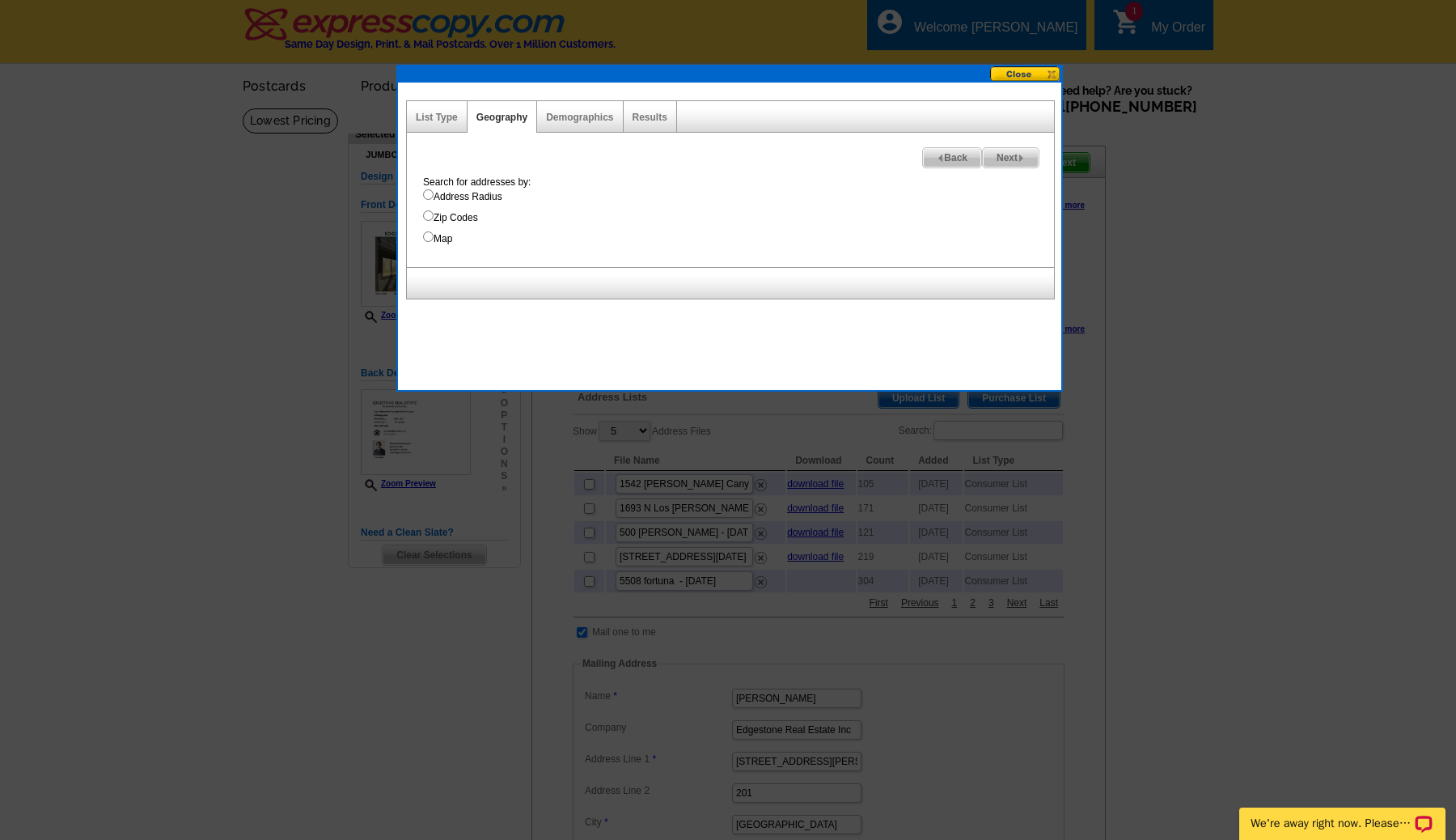 click on "Address Radius" at bounding box center [739, 197] 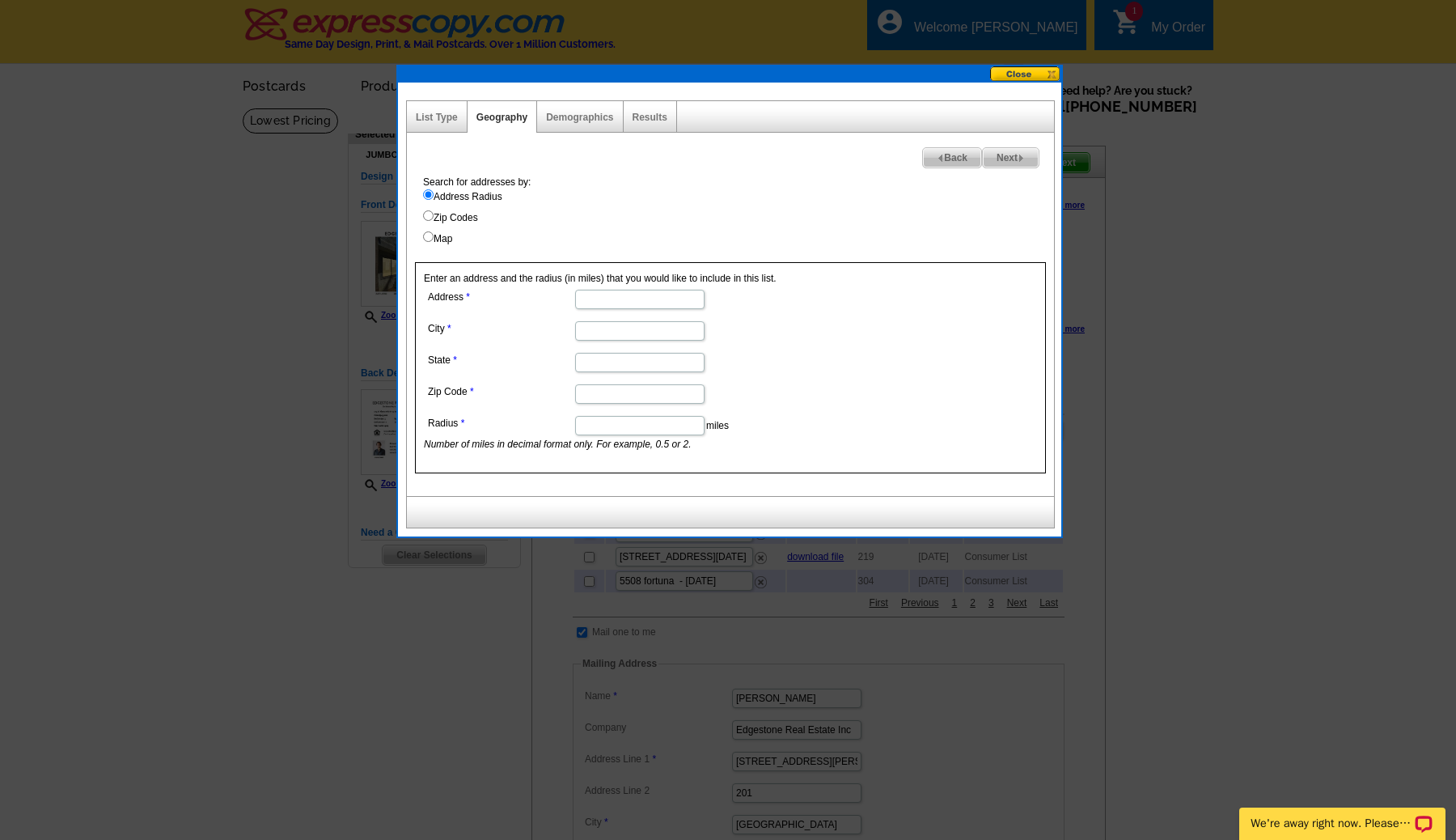 click on "Address" at bounding box center [640, 299] 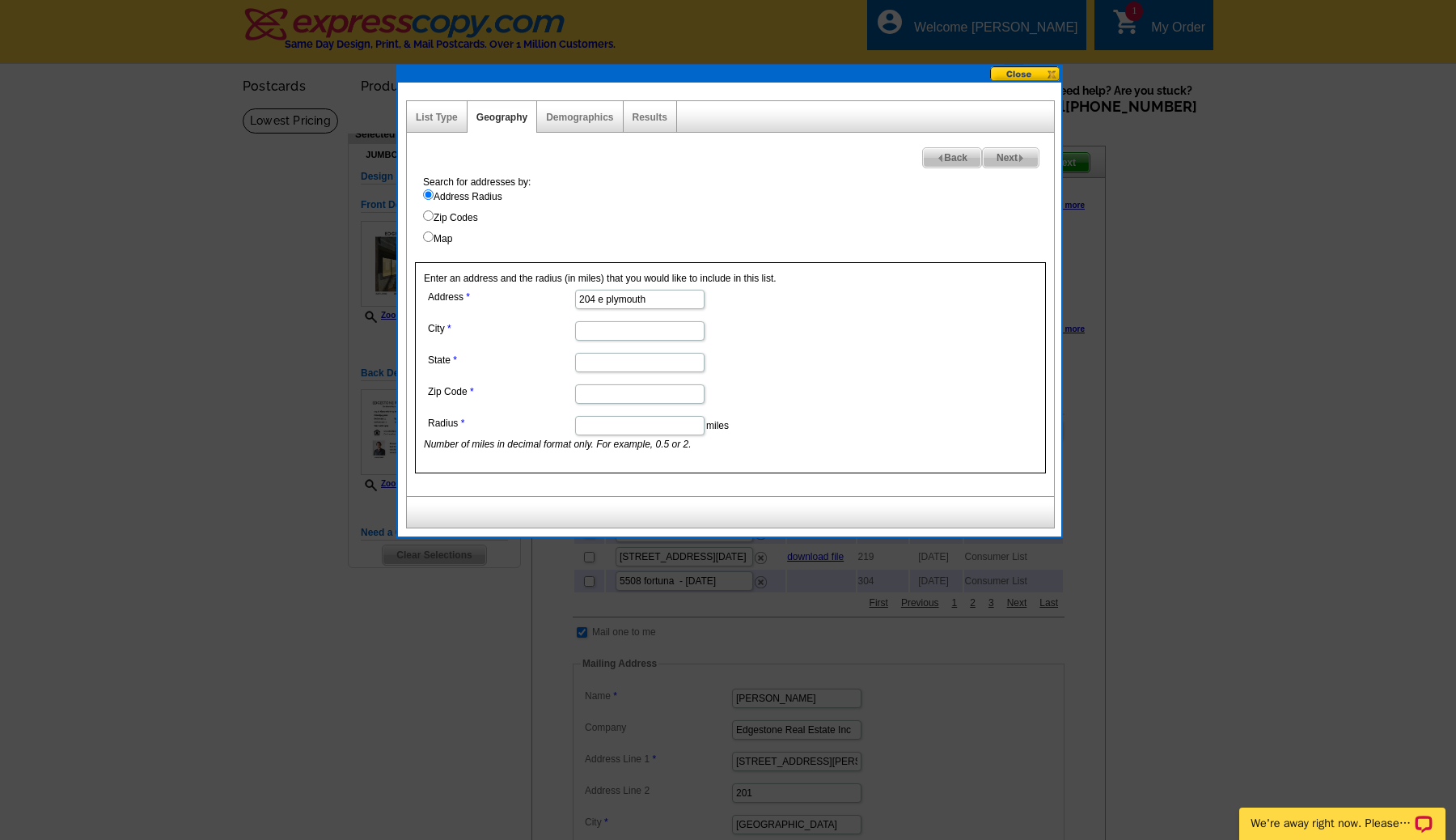 type on "204 e plymouth" 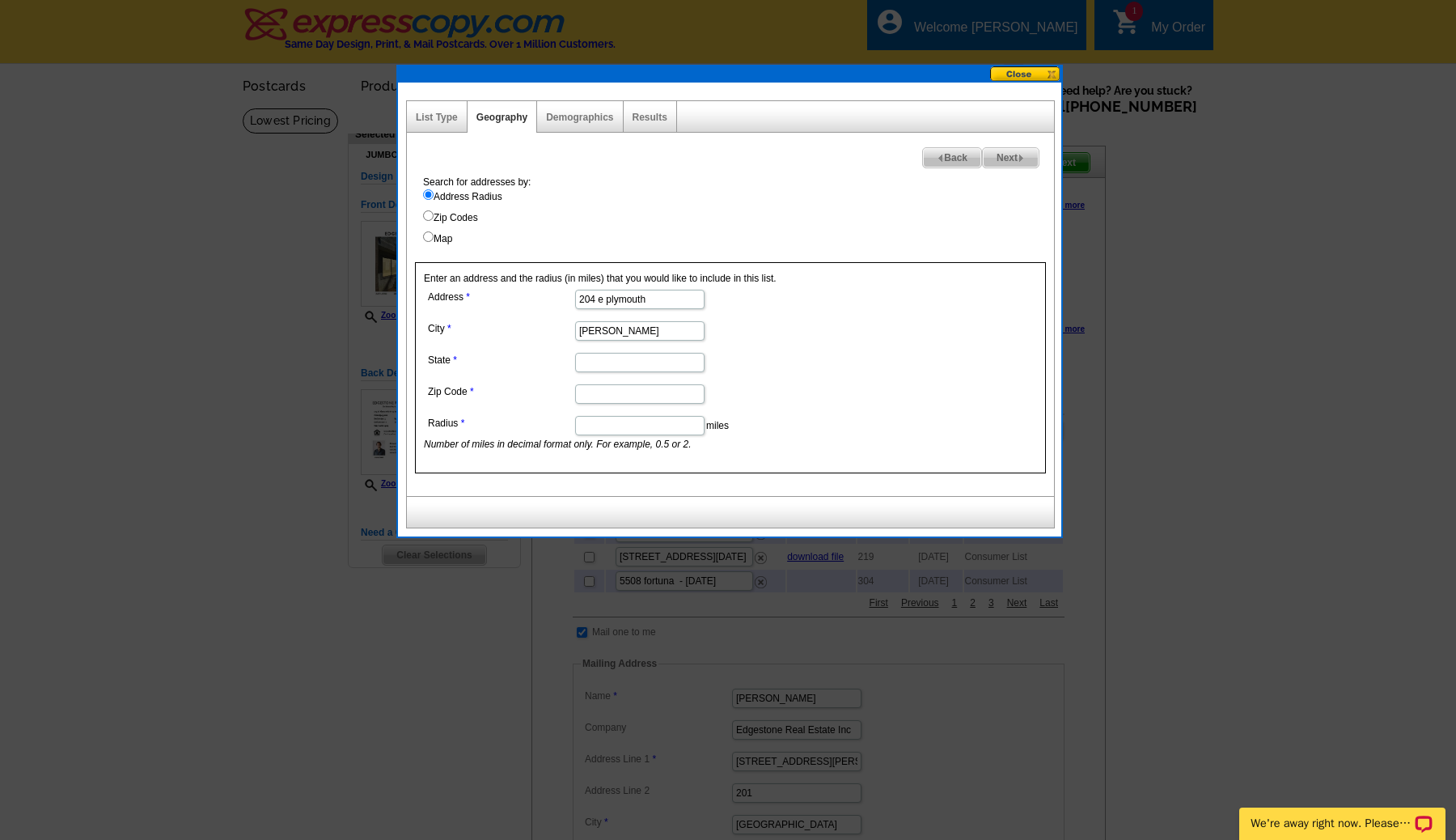 type on "compton" 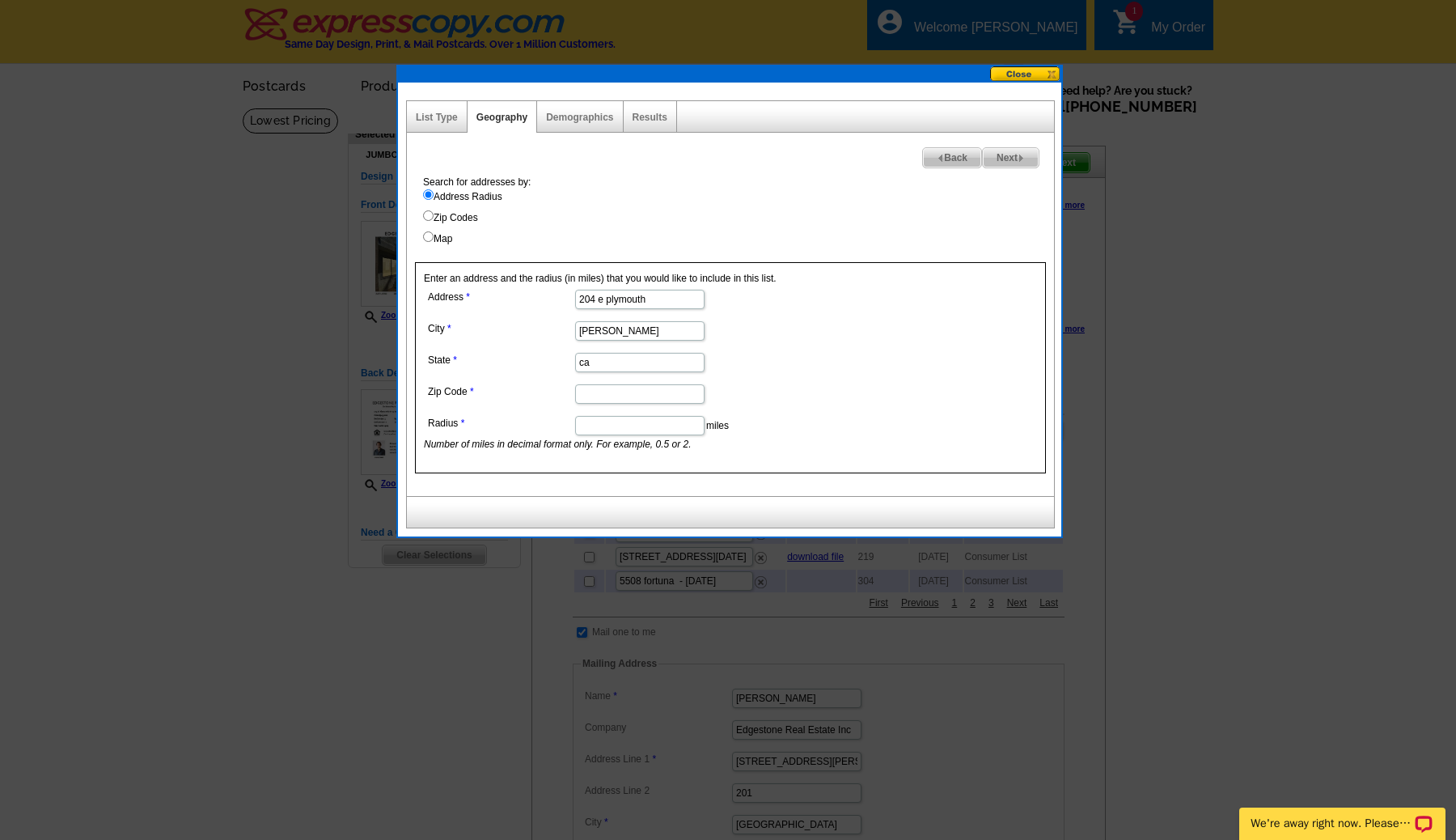 type on "ca" 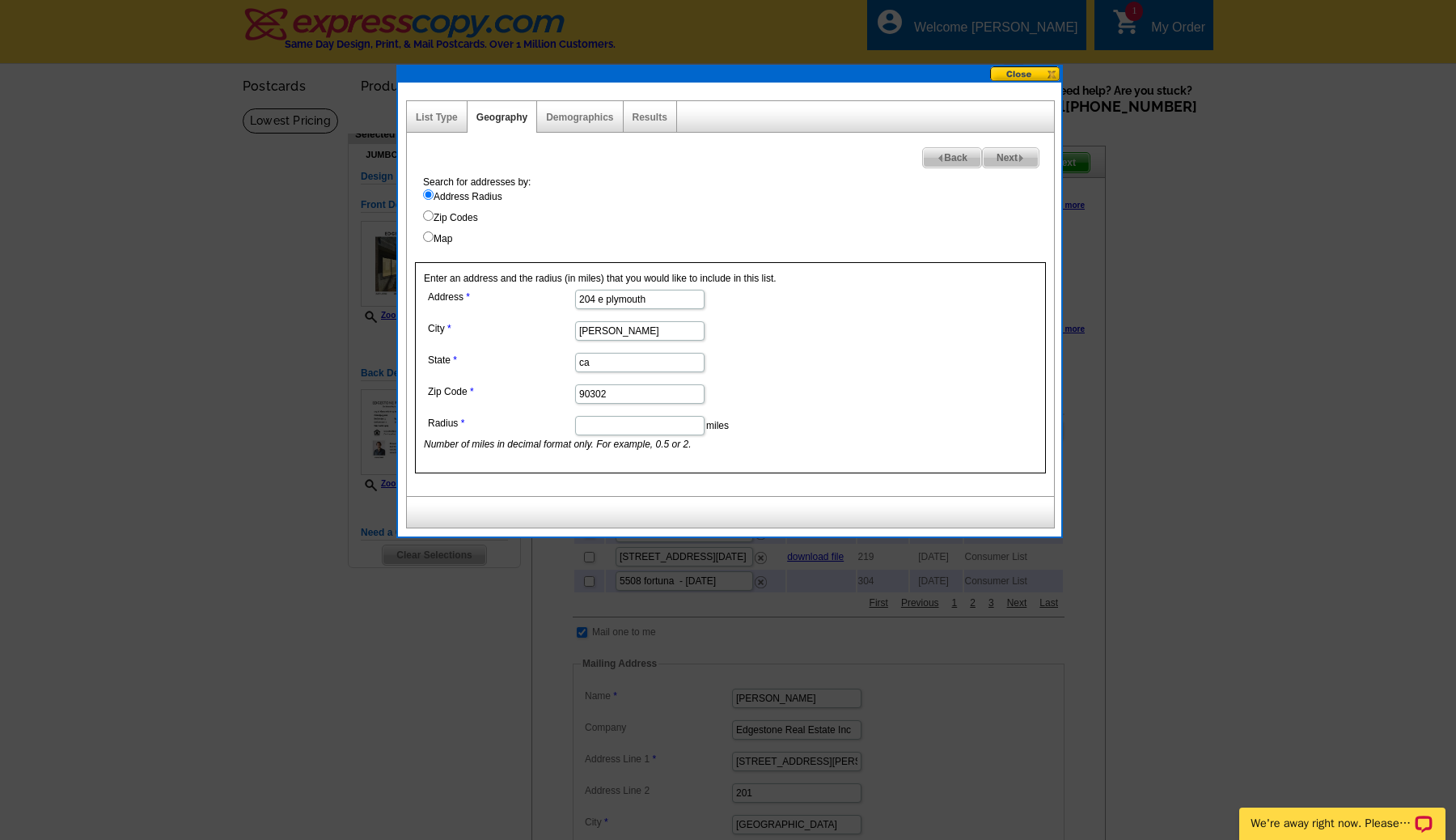 type on "90302" 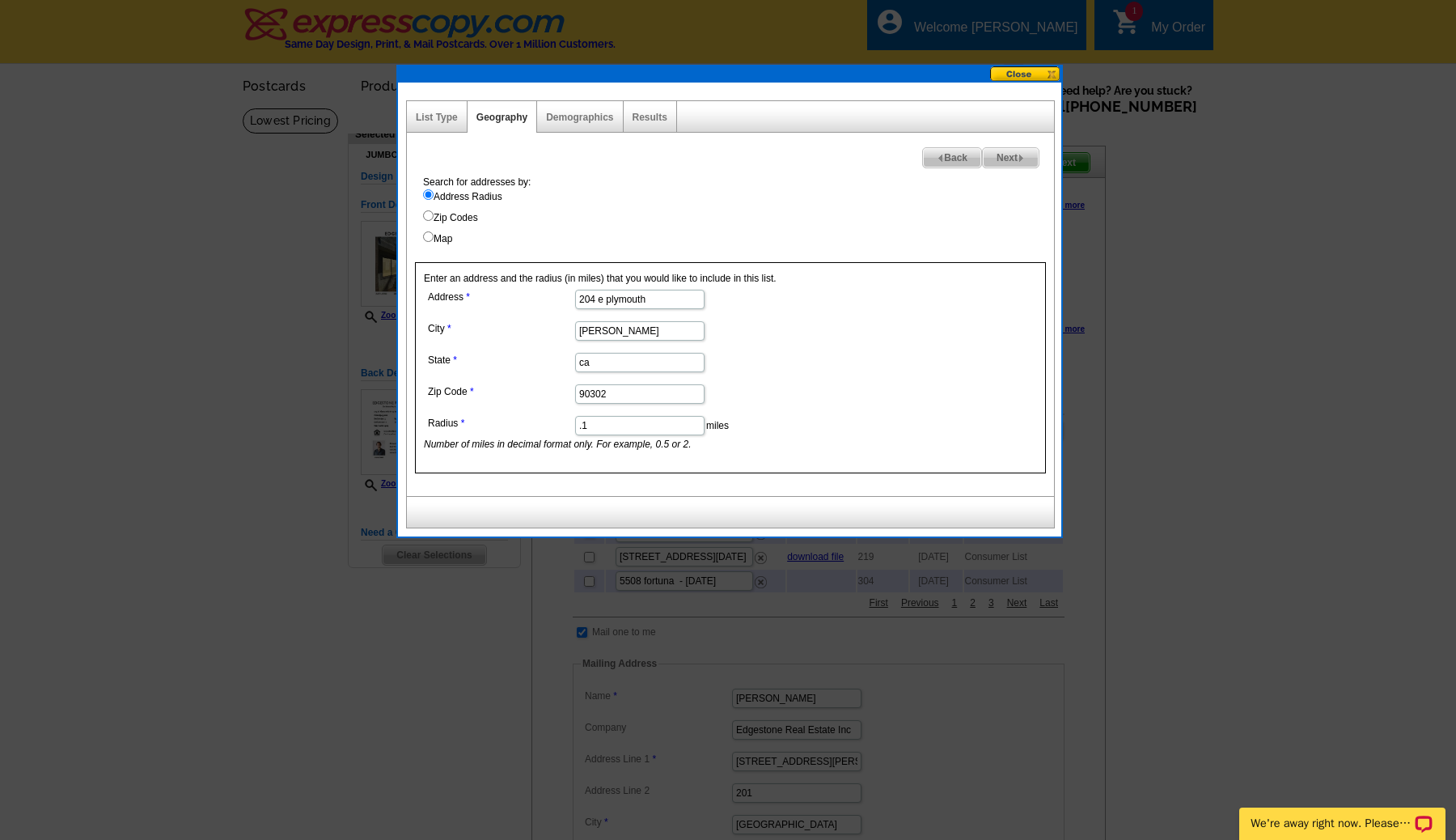 type on ".1" 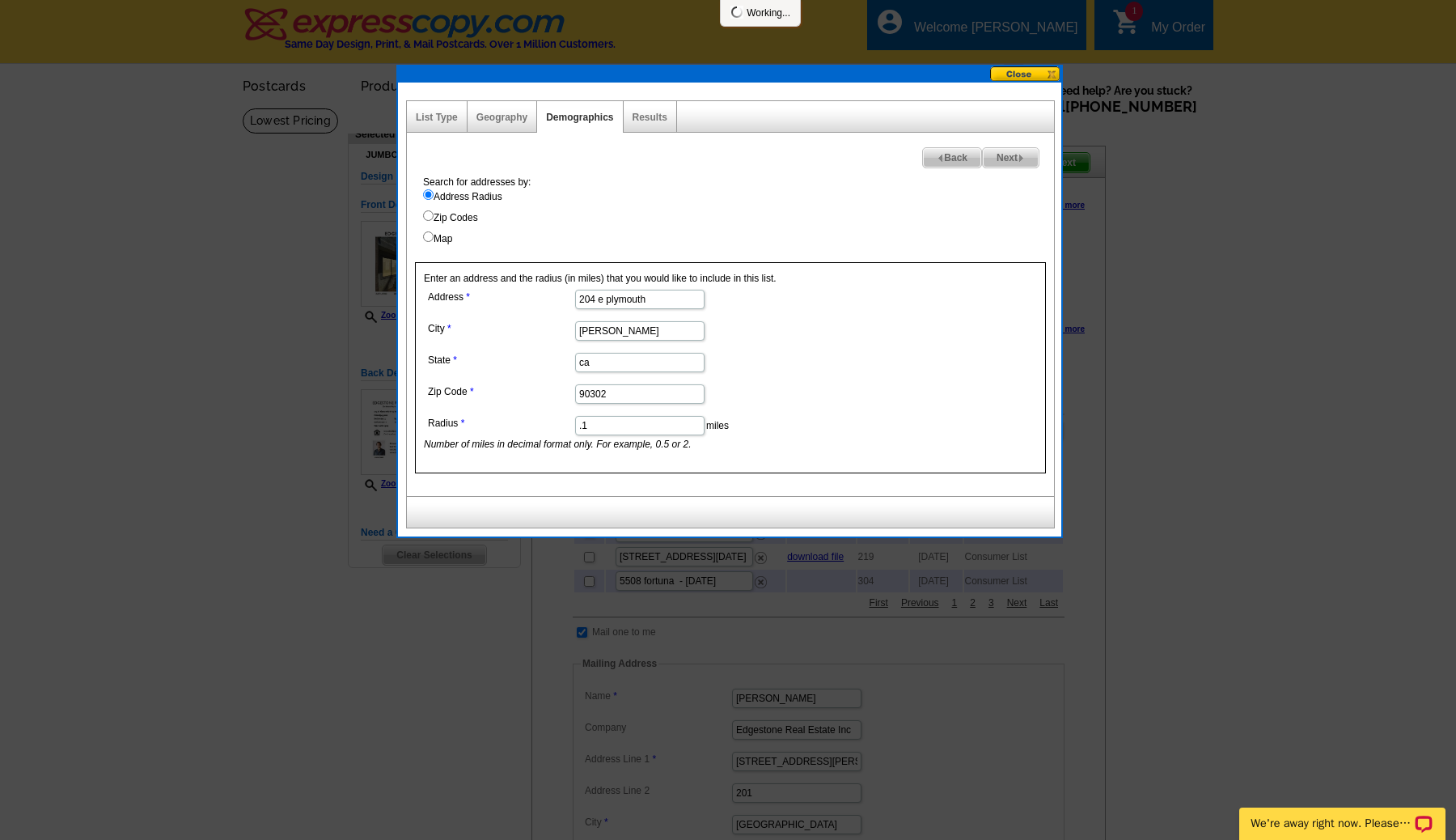 select 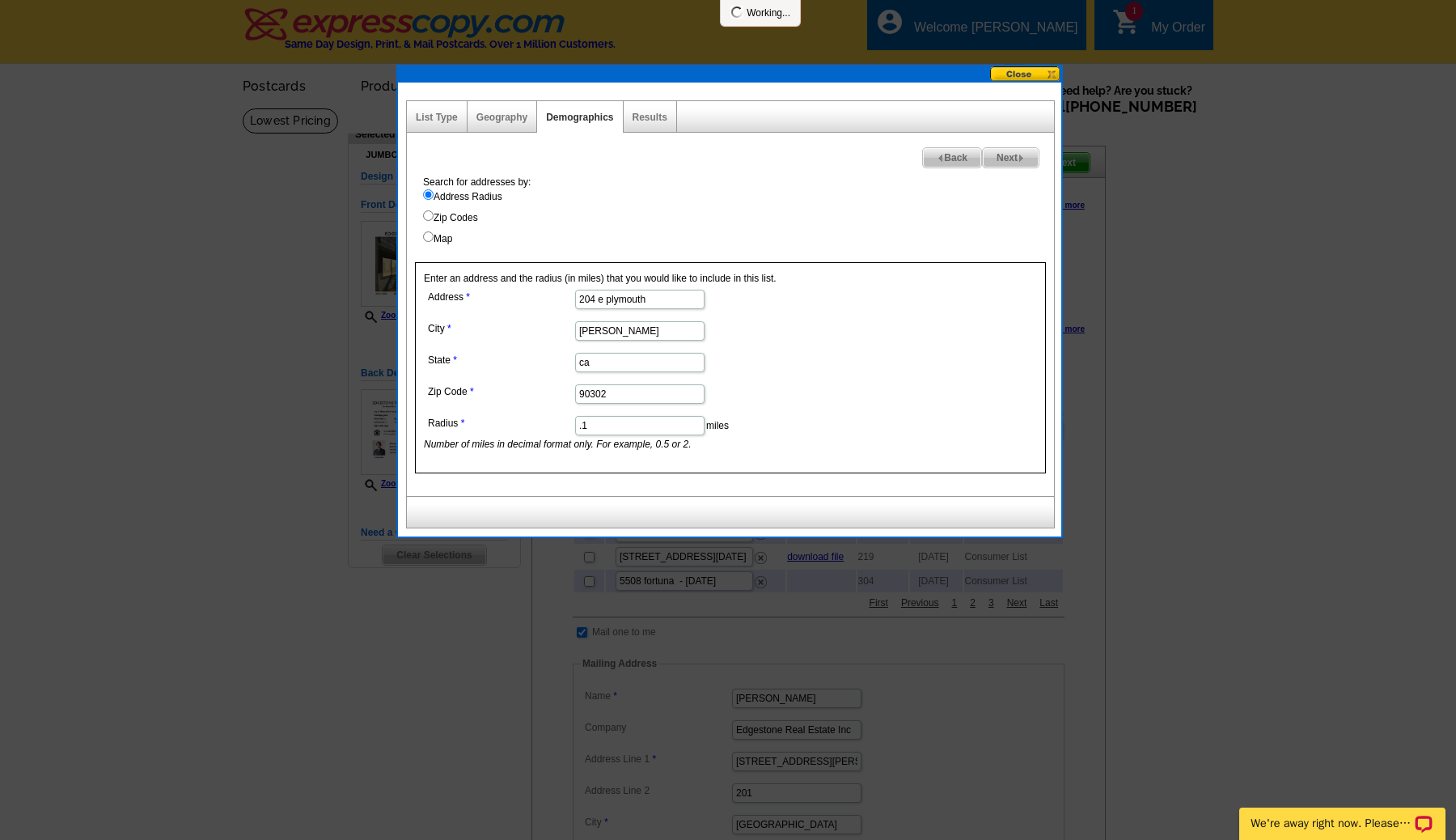 select 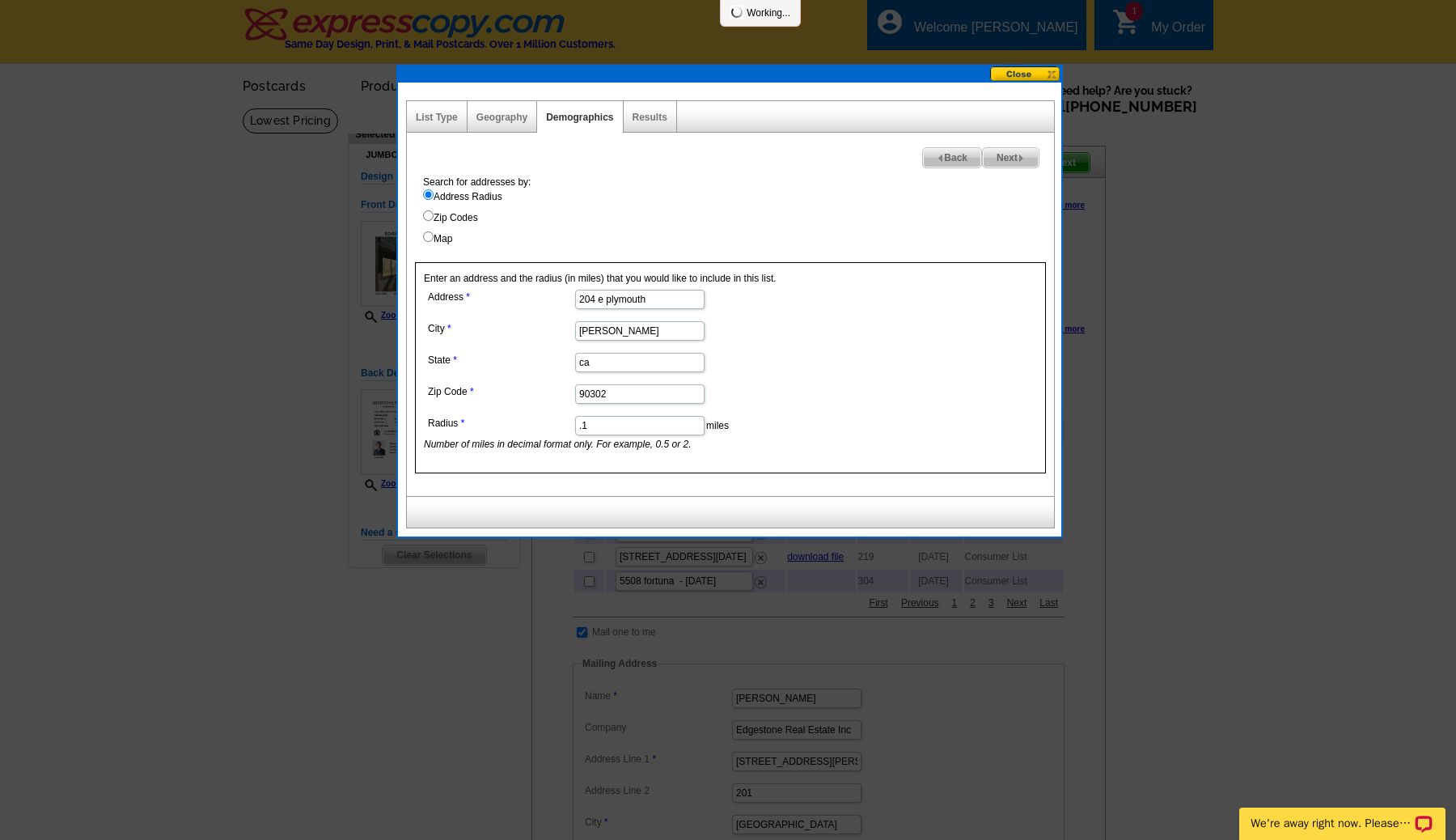 select 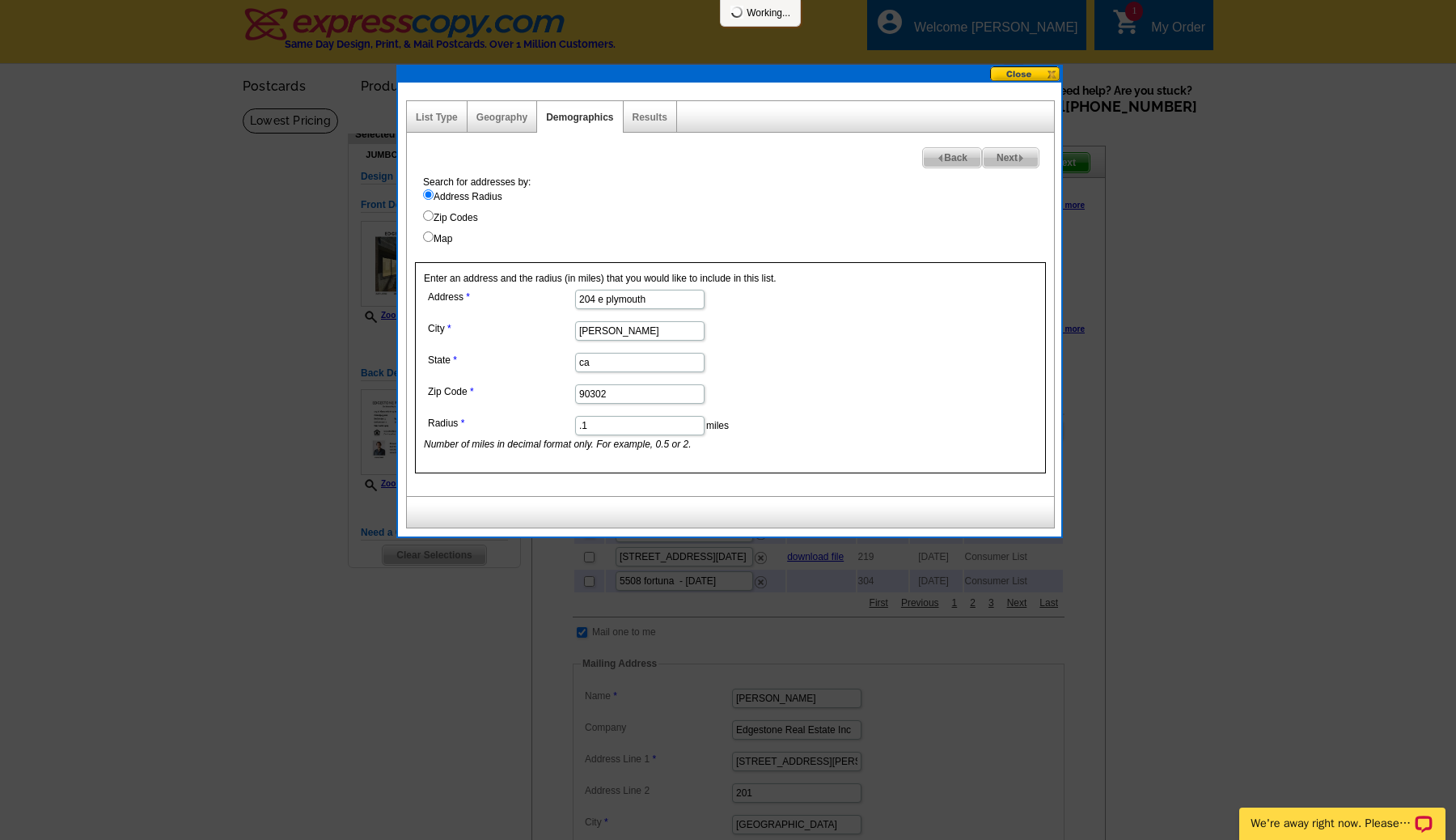 select 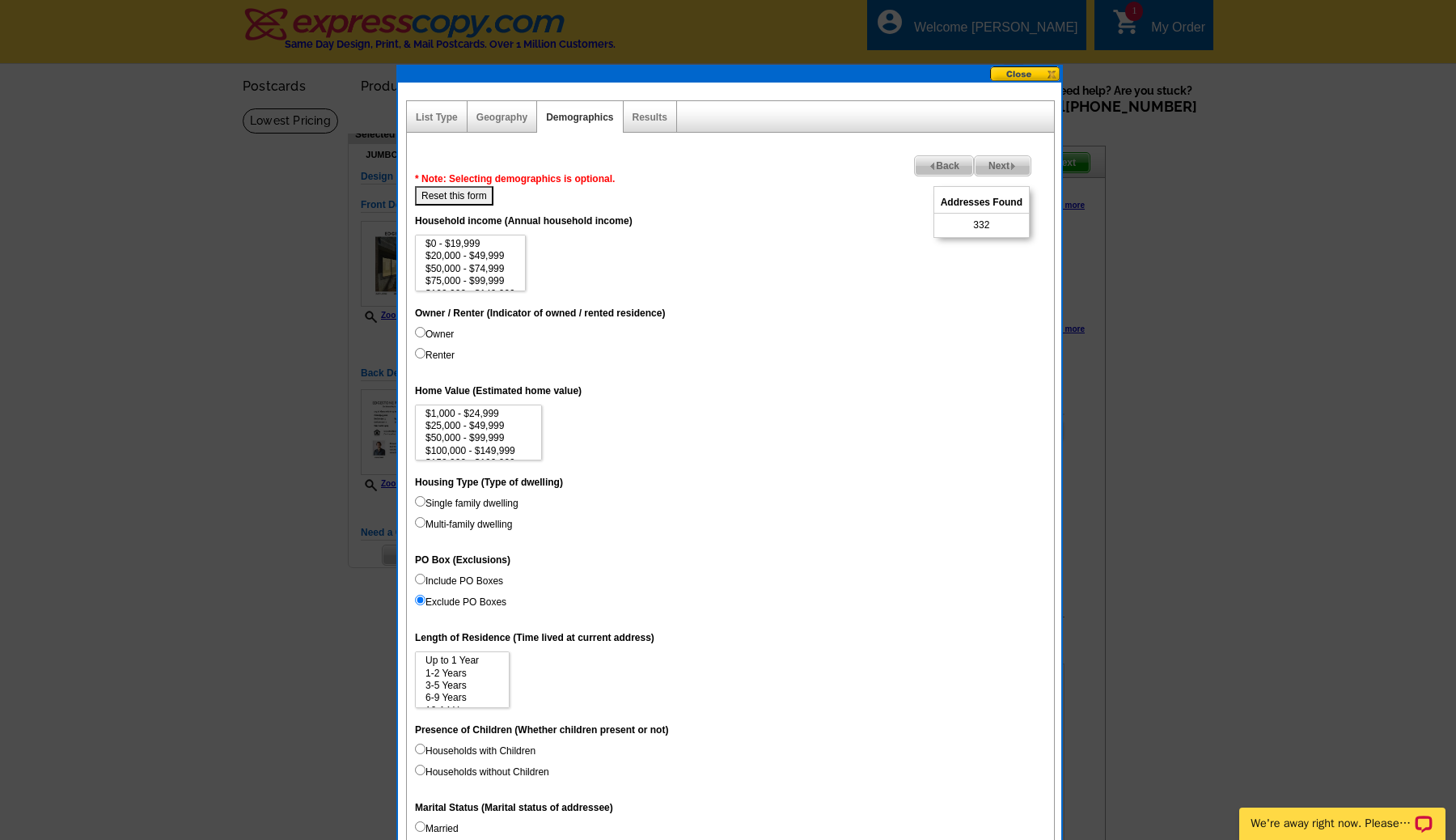 click on "Back" at bounding box center [944, 166] 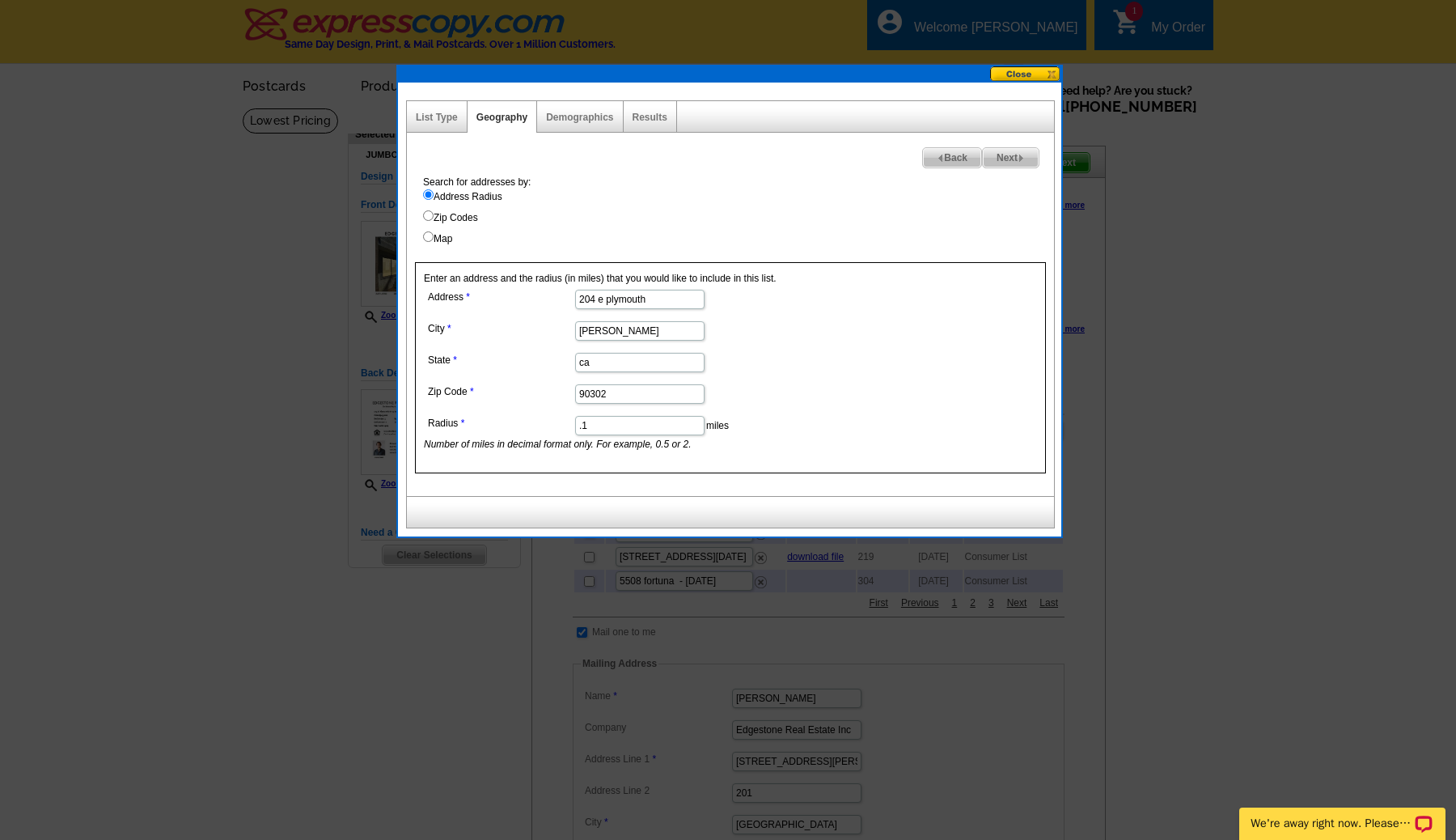 click on ".1" at bounding box center [640, 426] 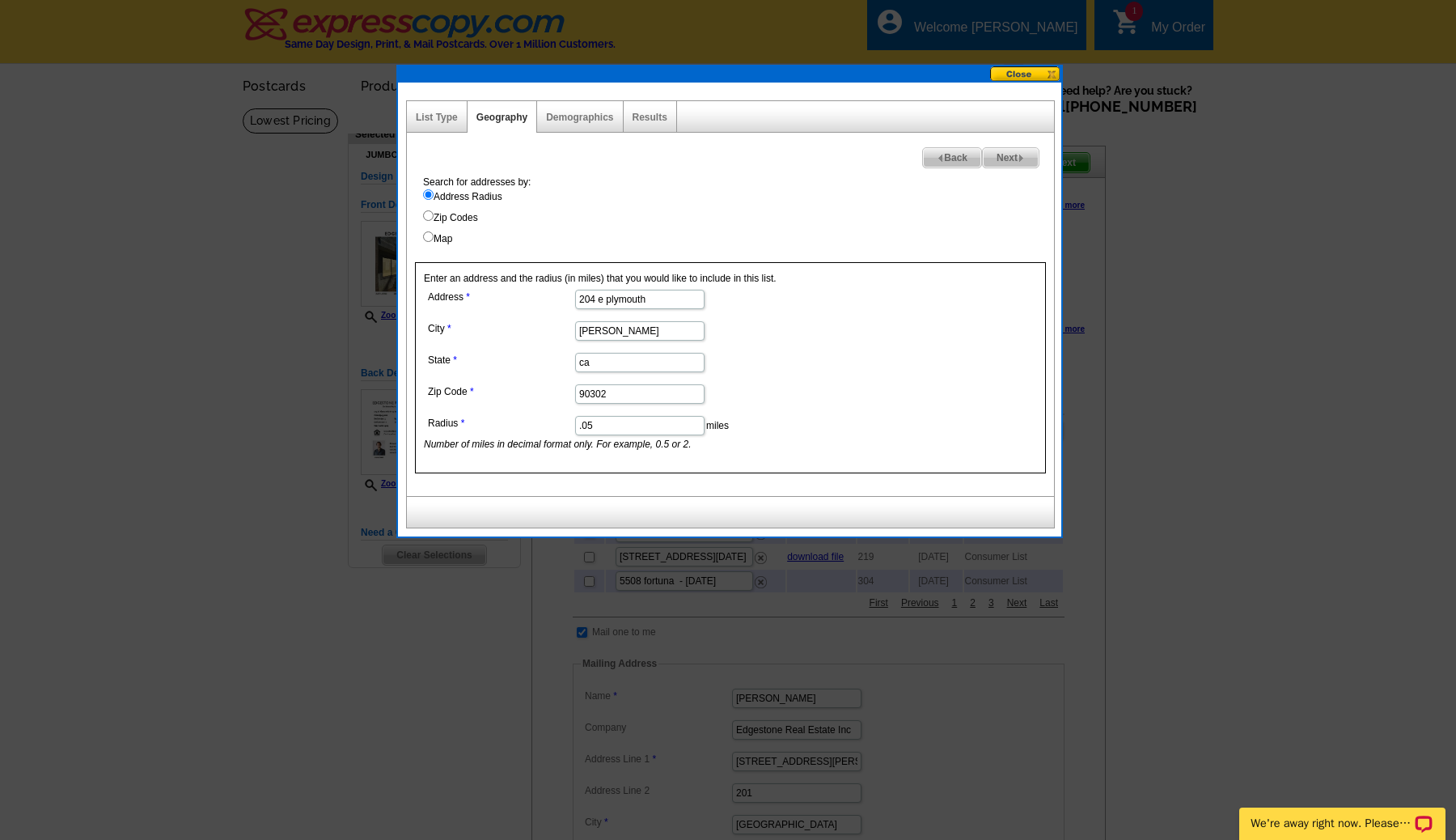 type on ".05" 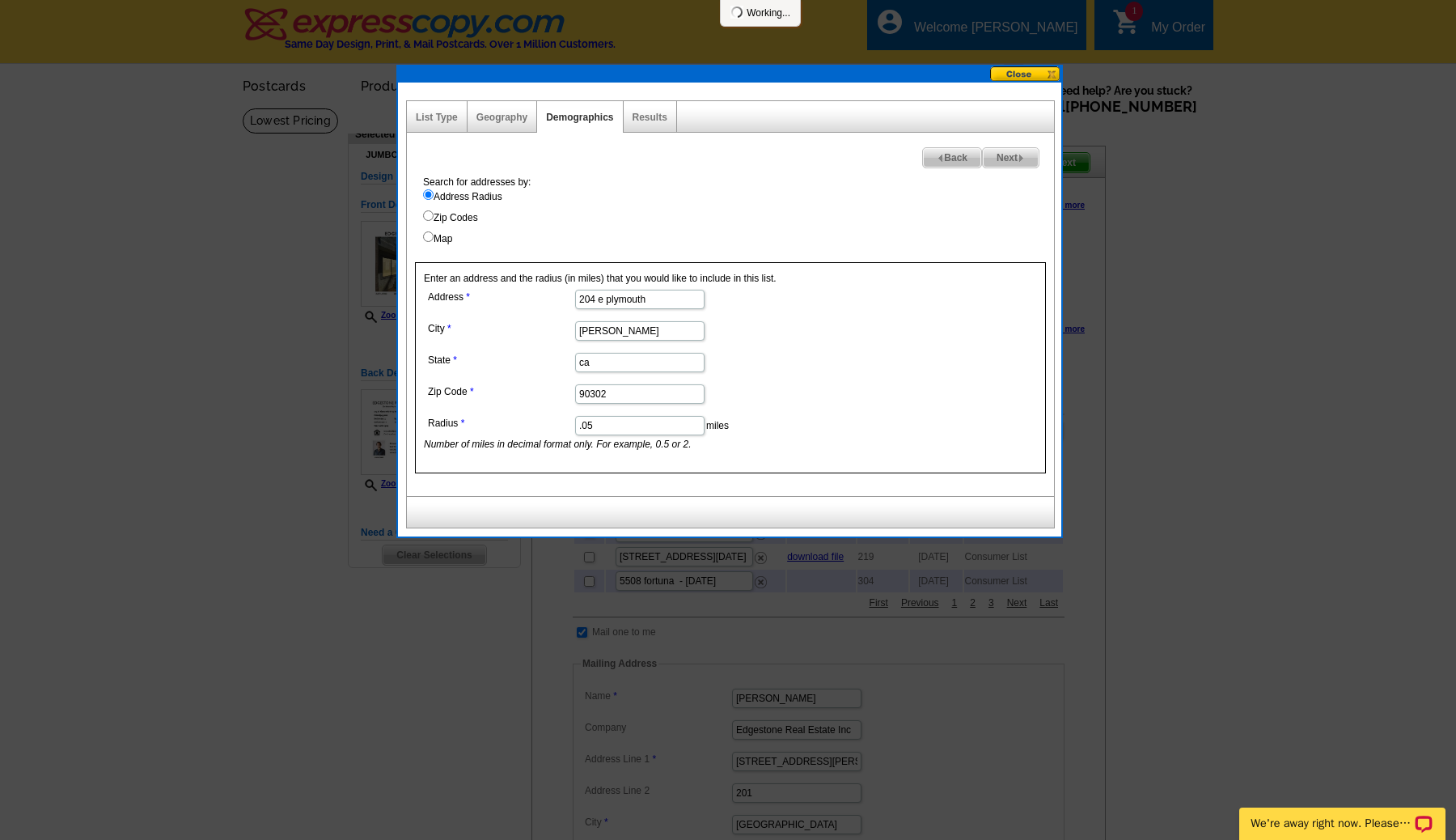 select 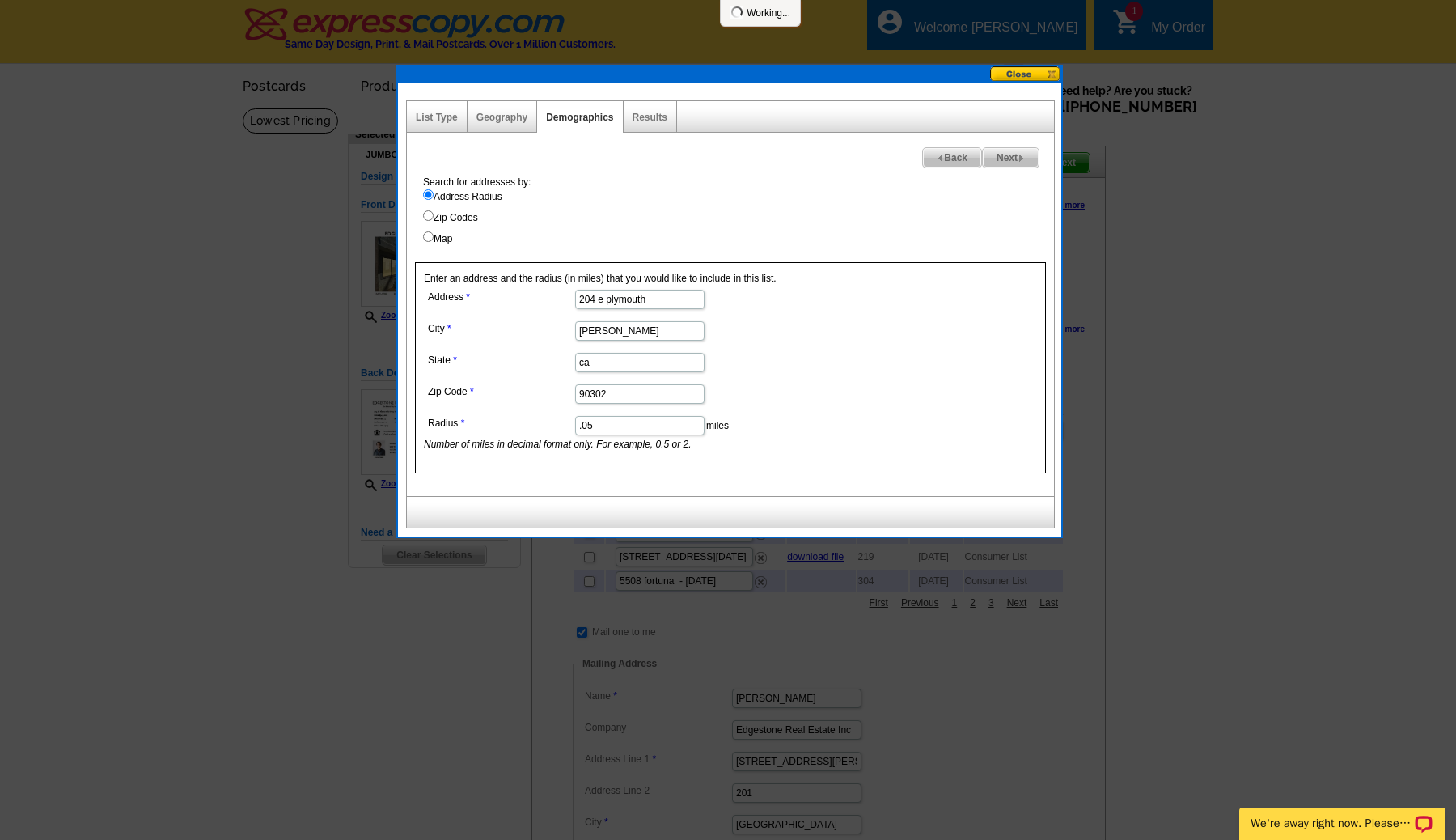 select 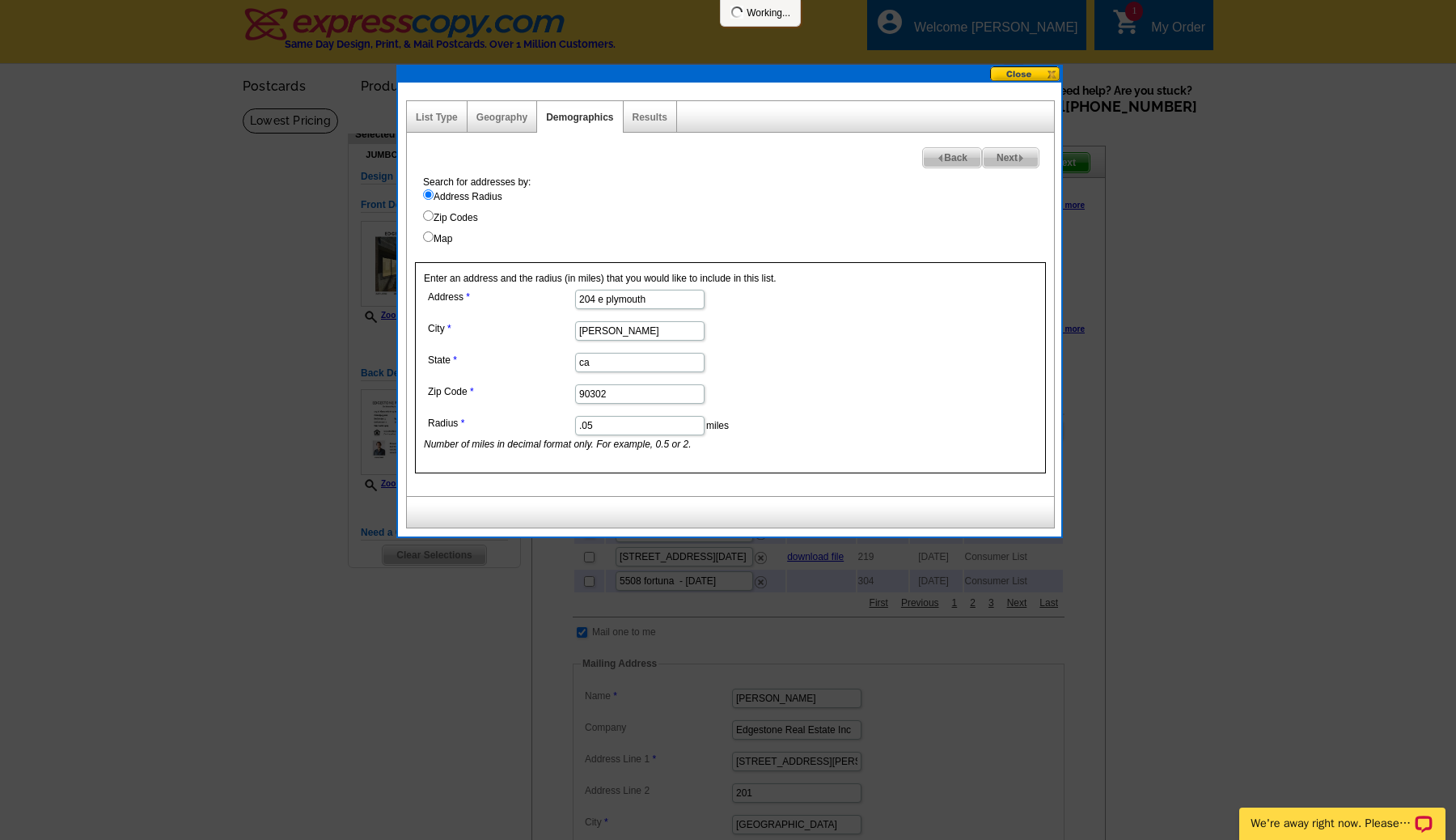 select 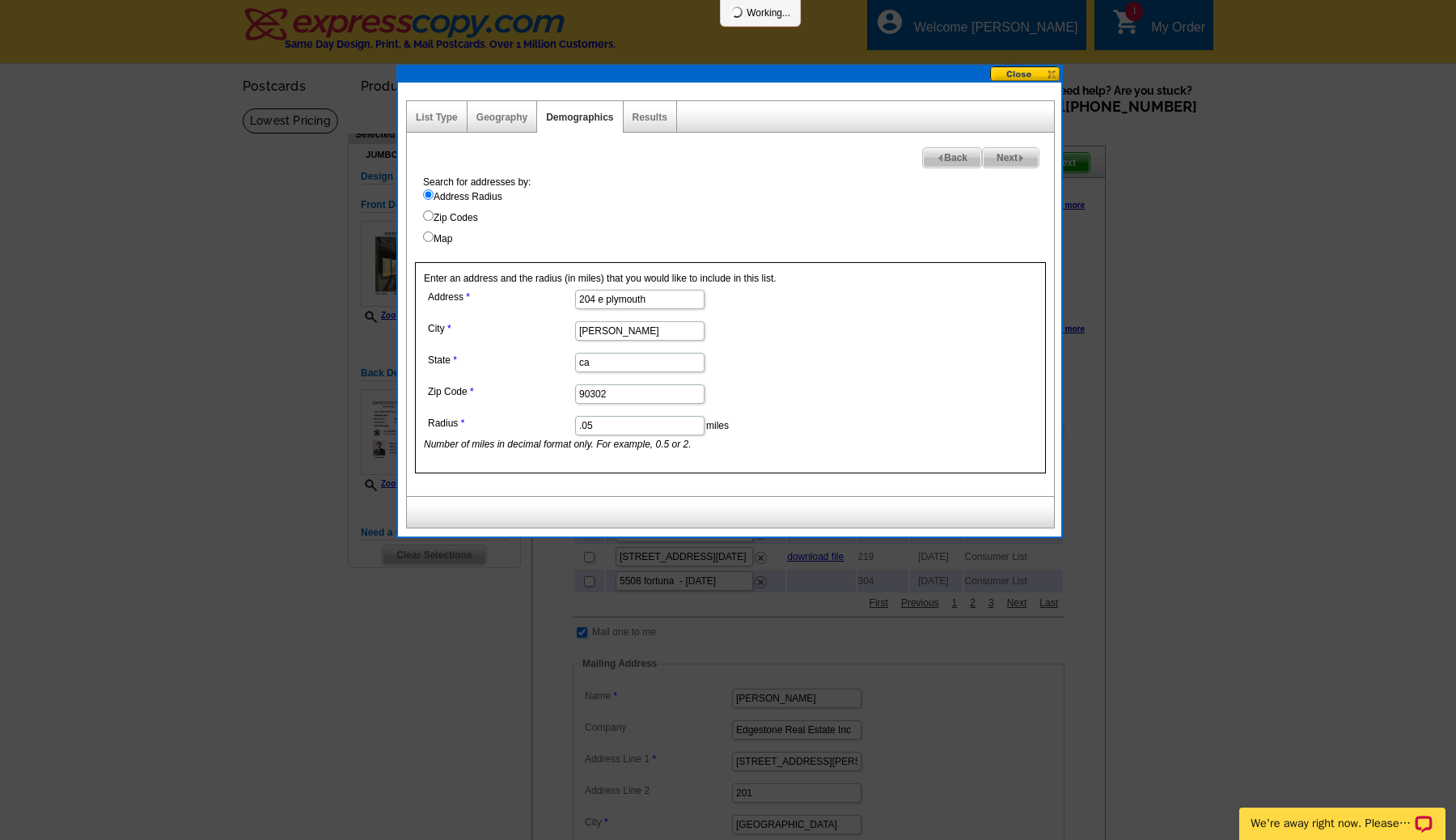 select 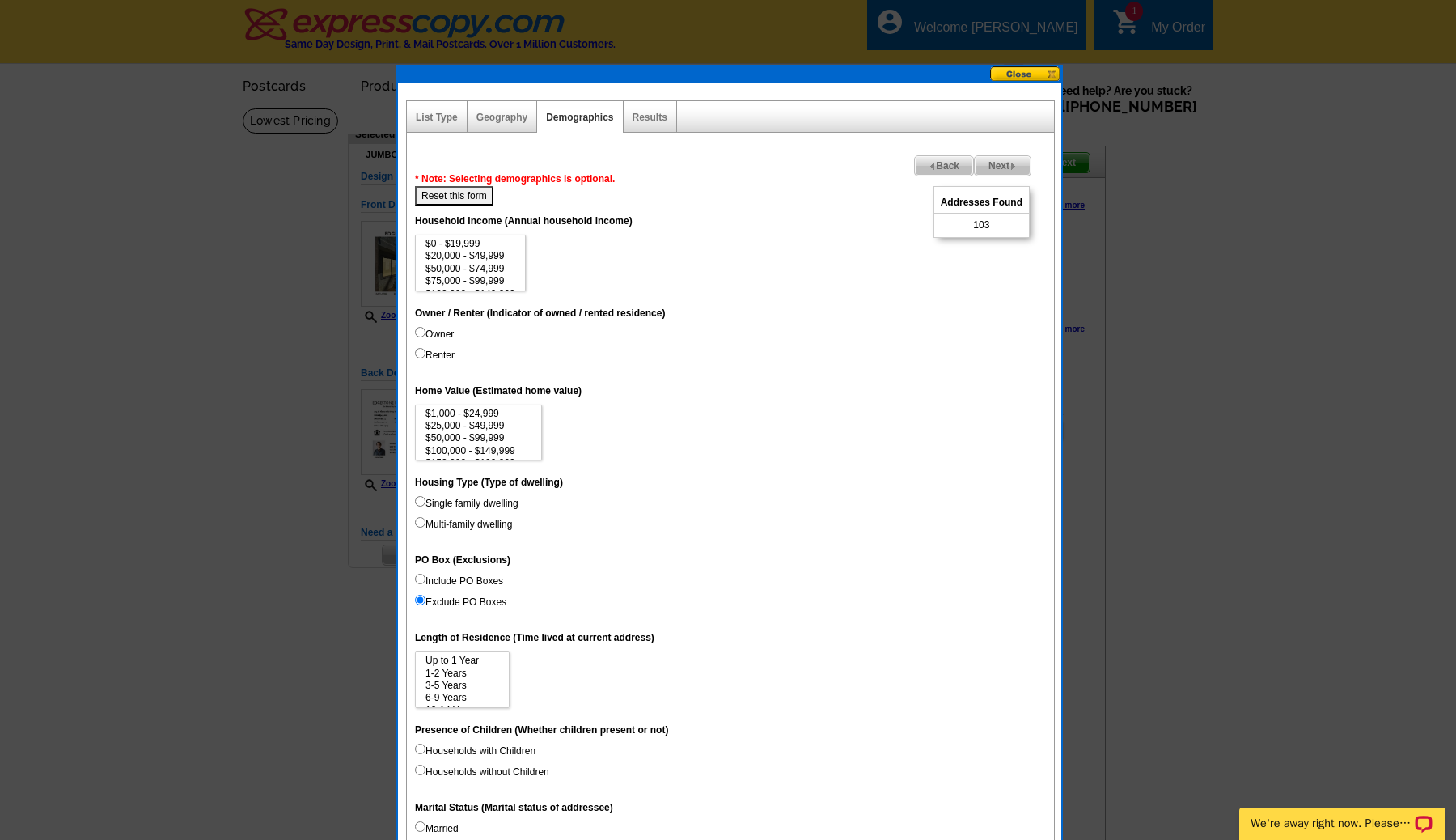 click on "Next" at bounding box center (1002, 166) 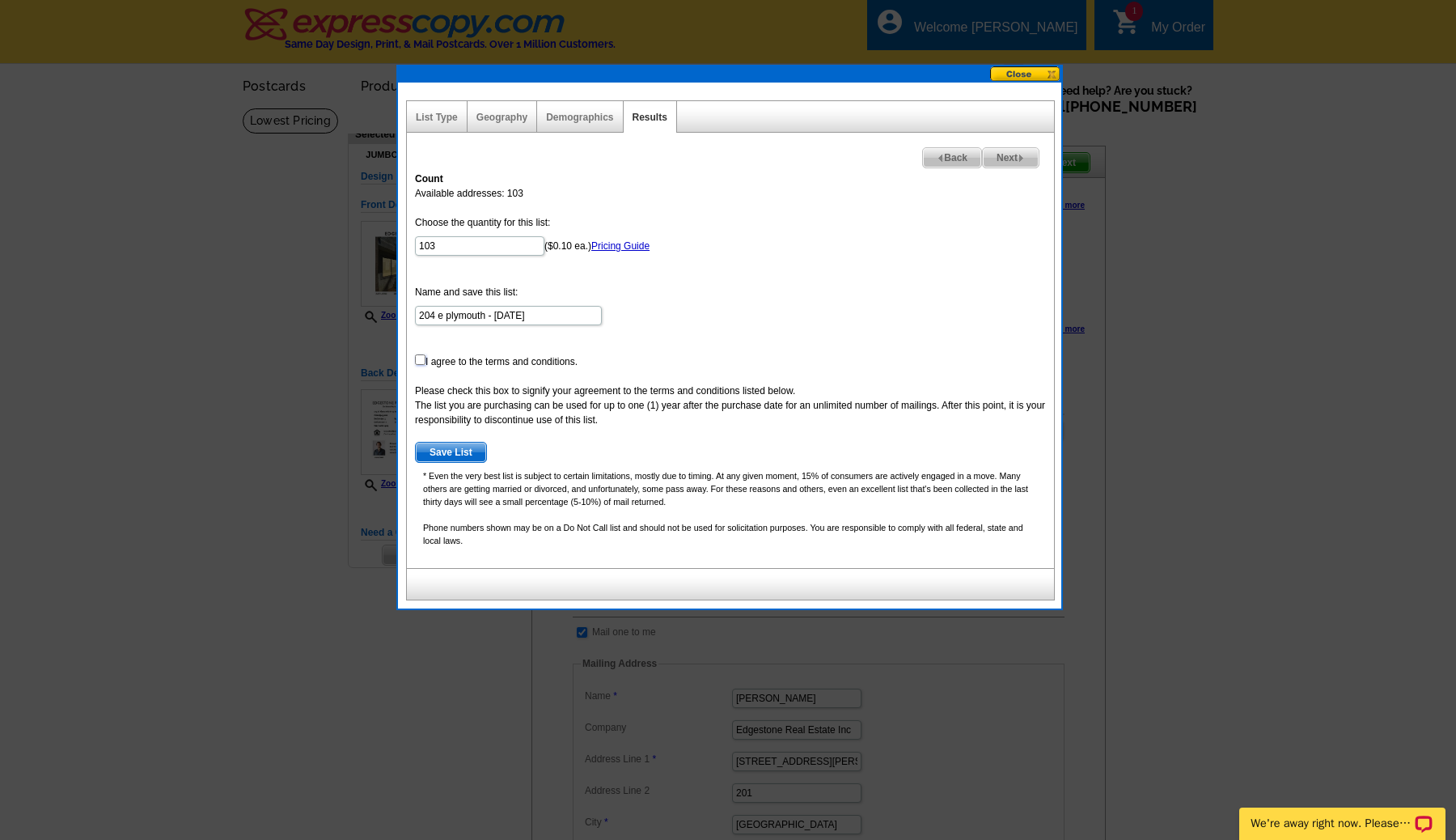 click at bounding box center (420, 359) 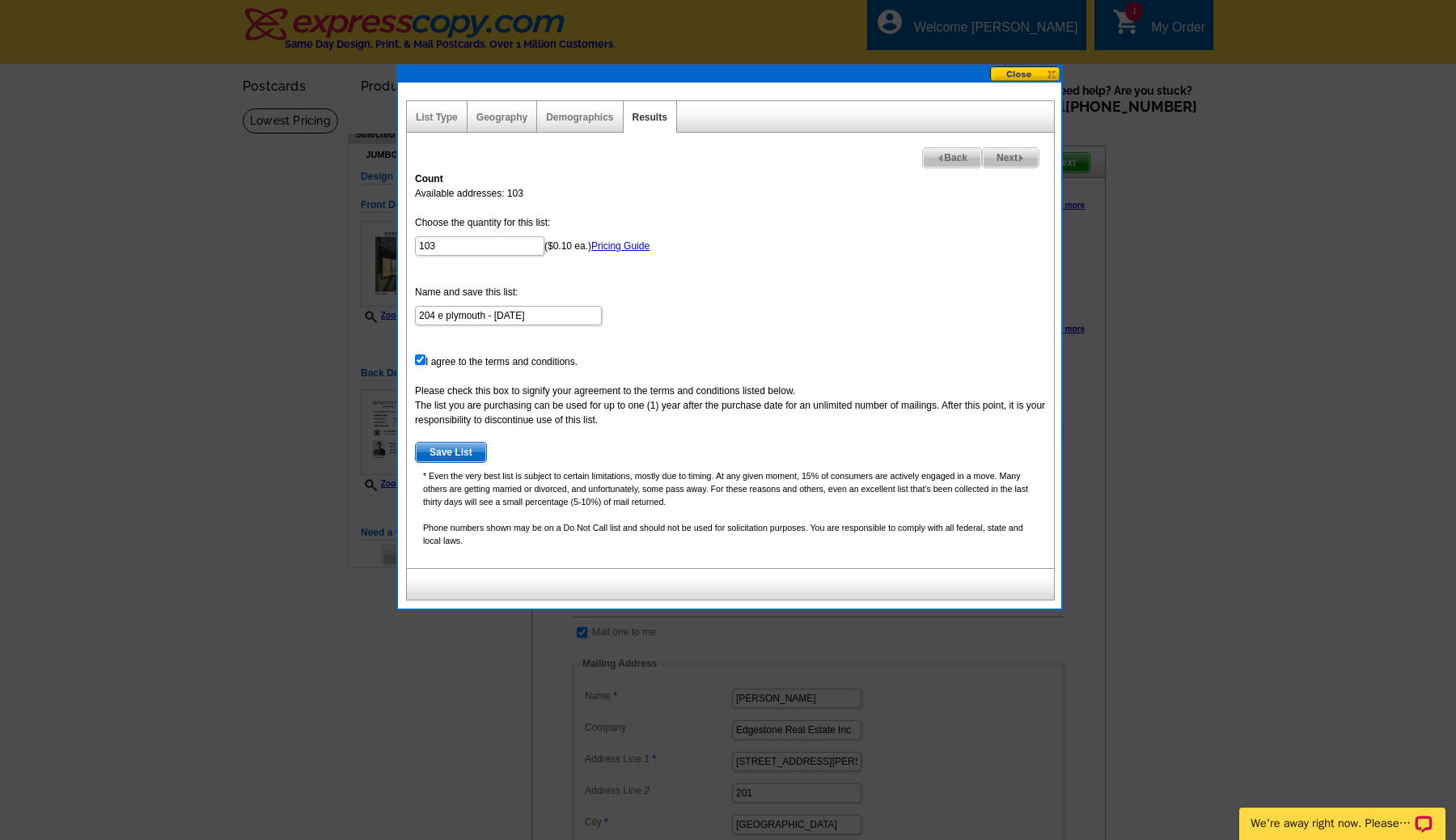 click on "Save List" at bounding box center [451, 452] 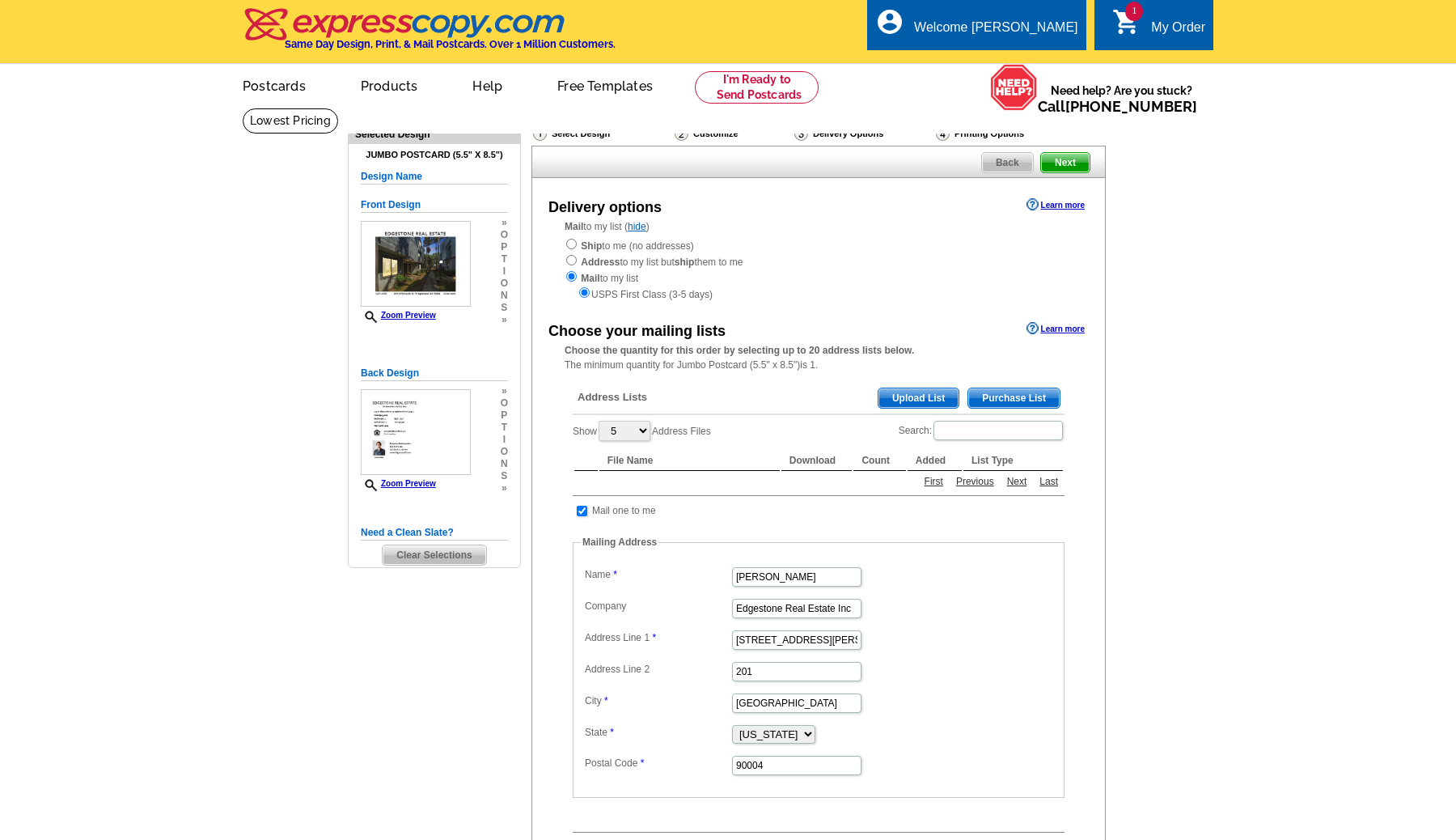 scroll, scrollTop: 0, scrollLeft: 0, axis: both 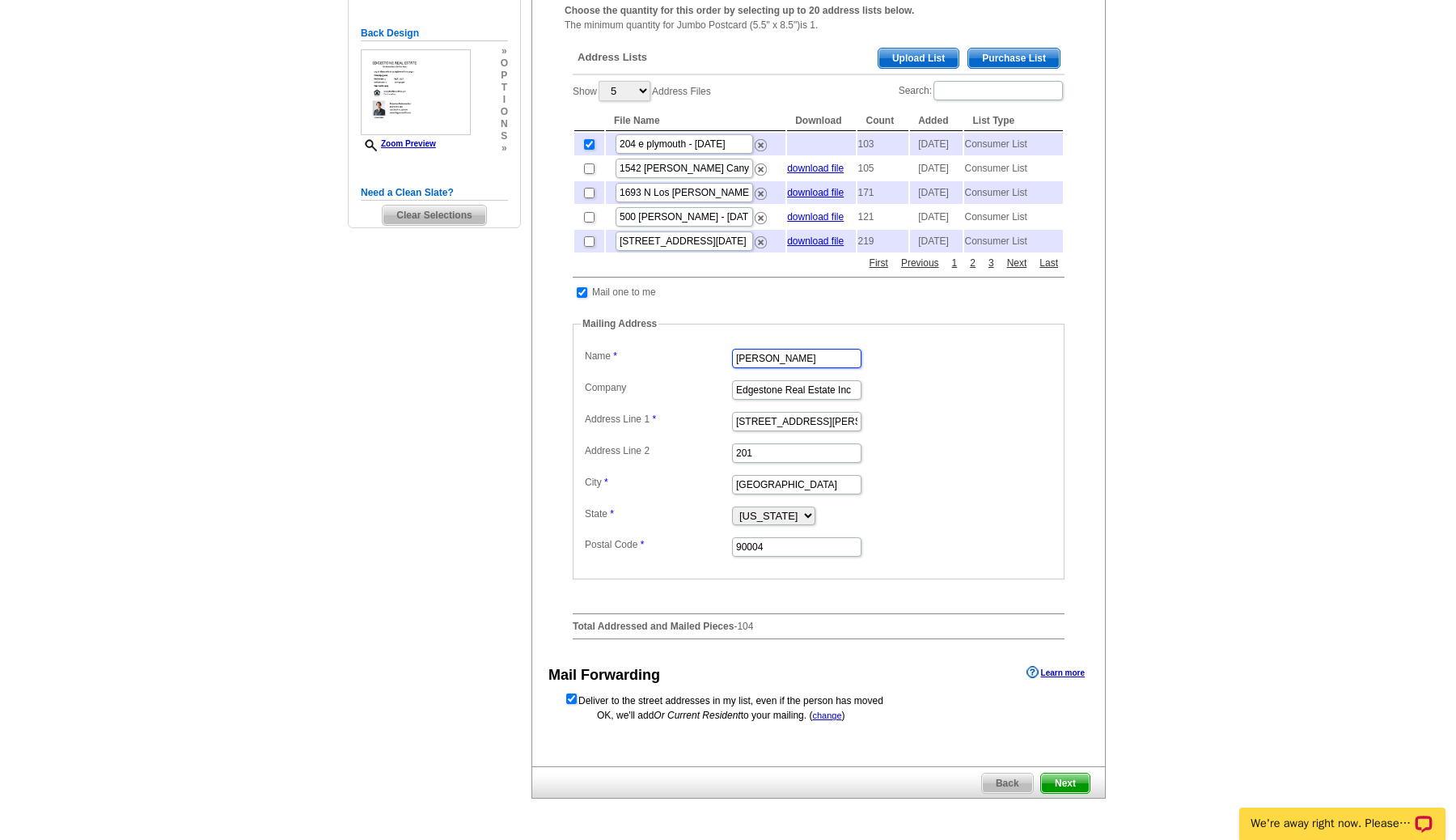 click on "Matias Stofenmacher" at bounding box center [797, 358] 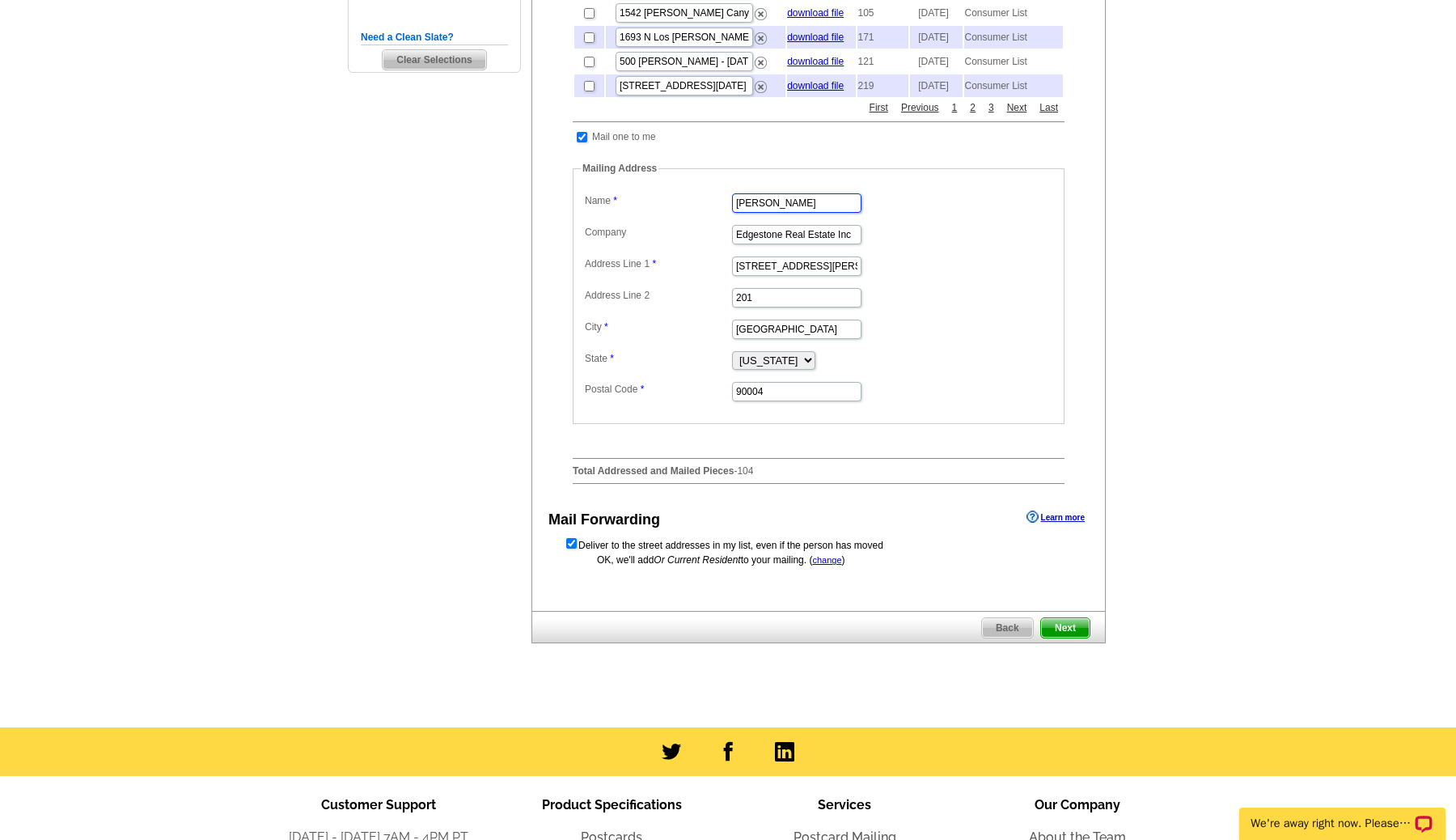 scroll, scrollTop: 656, scrollLeft: 0, axis: vertical 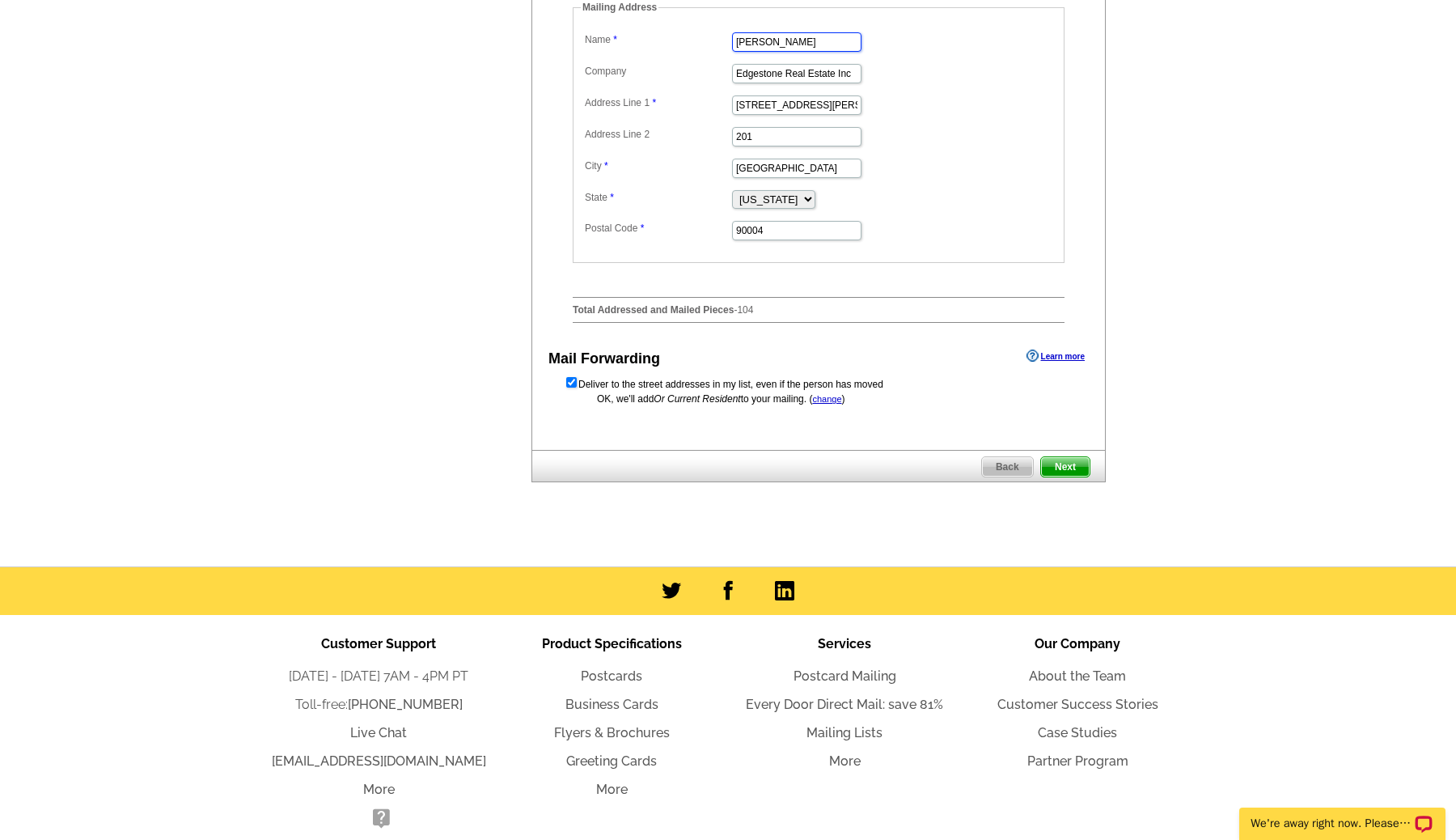 type on "[PERSON_NAME]" 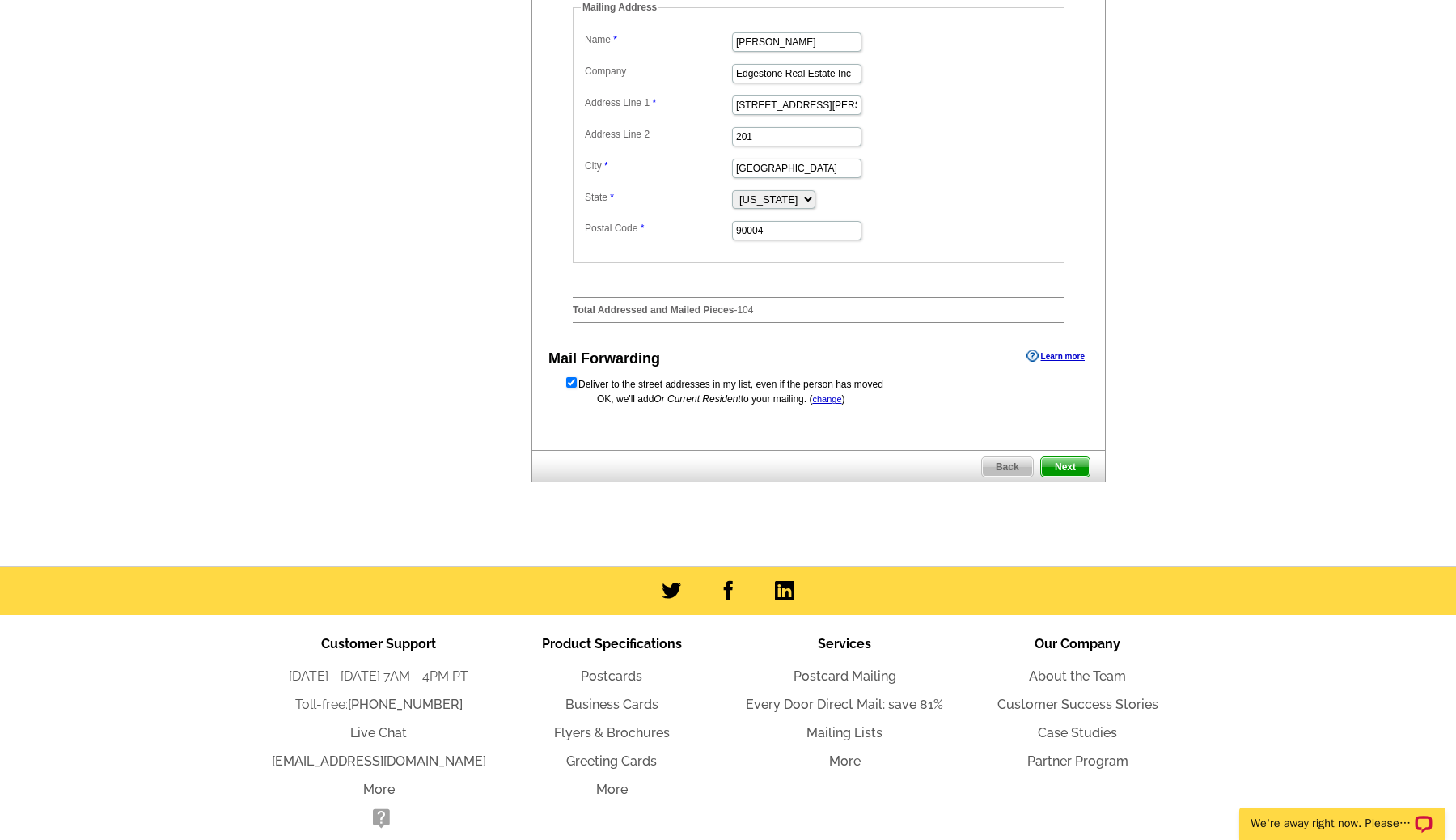 click on "Next" at bounding box center (1065, 467) 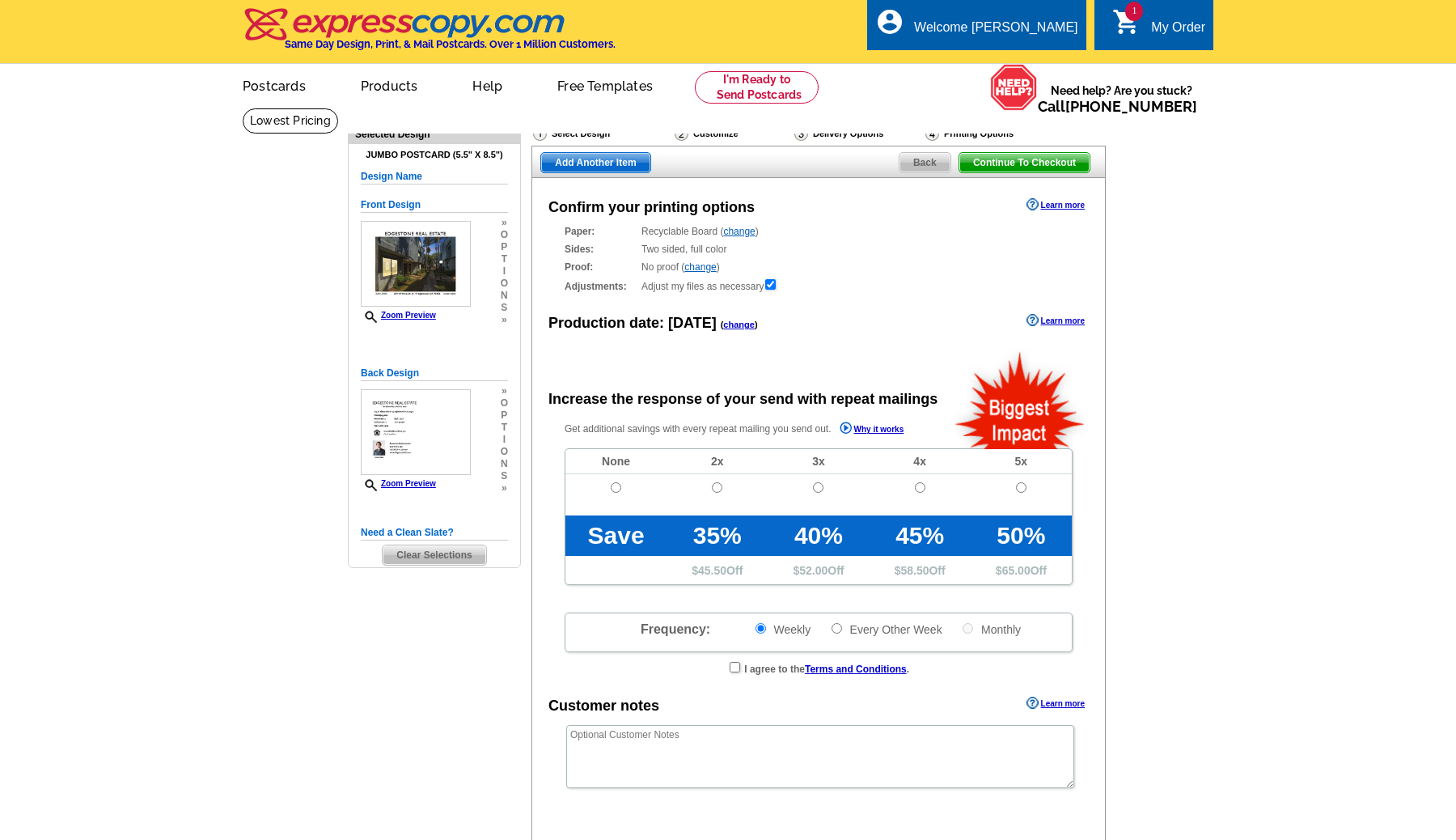 scroll, scrollTop: 0, scrollLeft: 0, axis: both 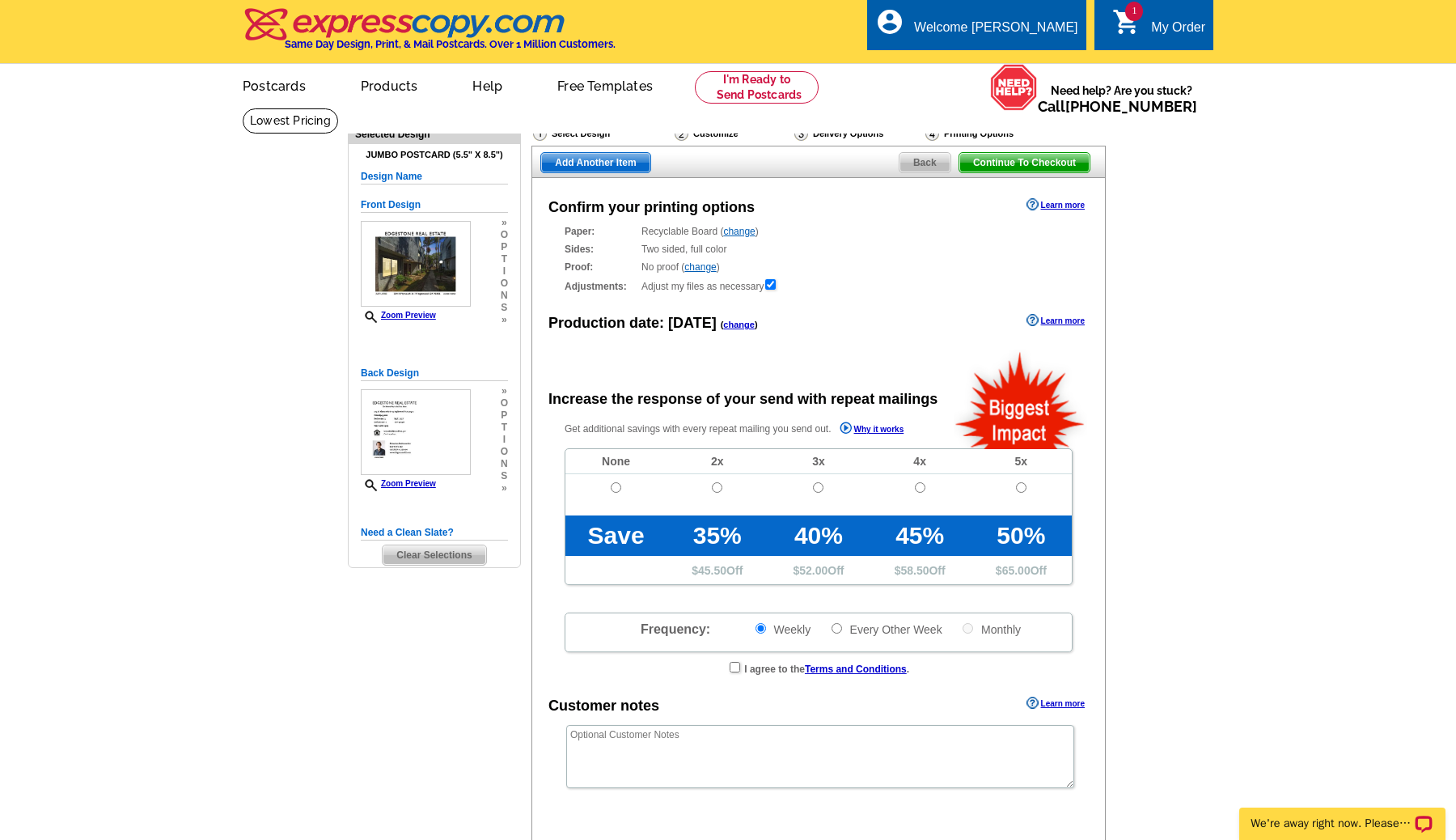 radio on "false" 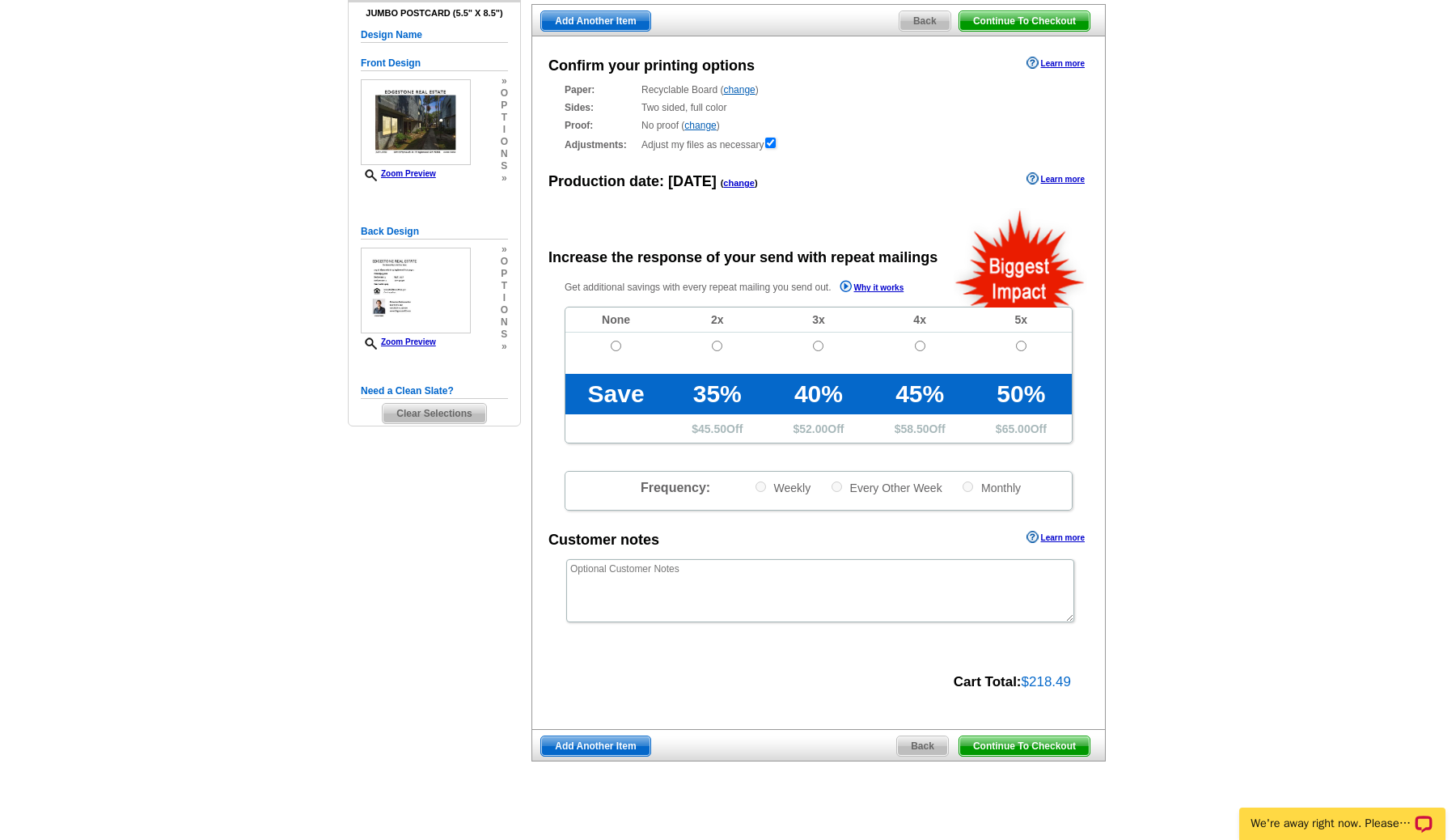 scroll, scrollTop: 146, scrollLeft: 0, axis: vertical 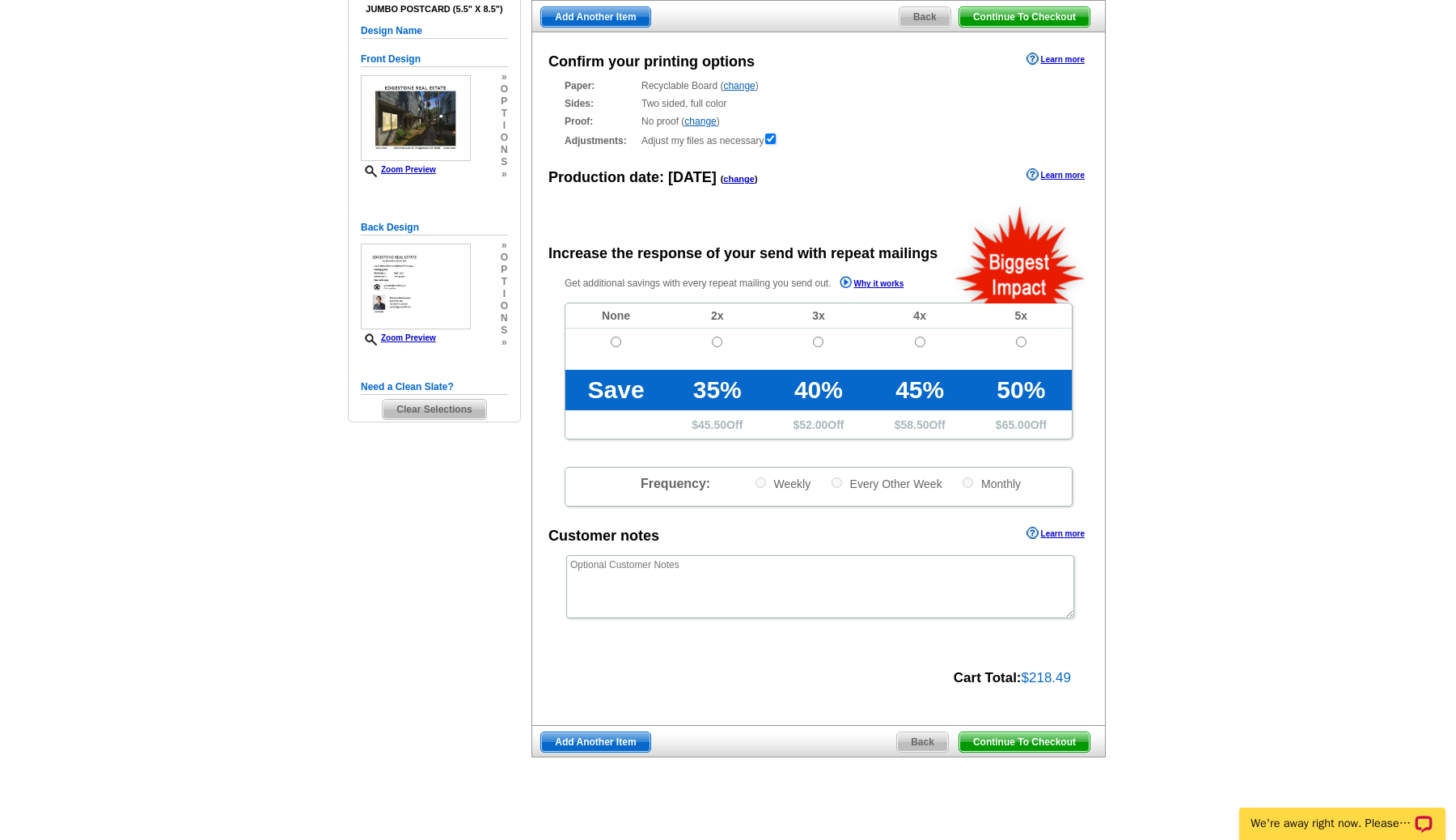 click on "Continue To Checkout" at bounding box center [1024, 742] 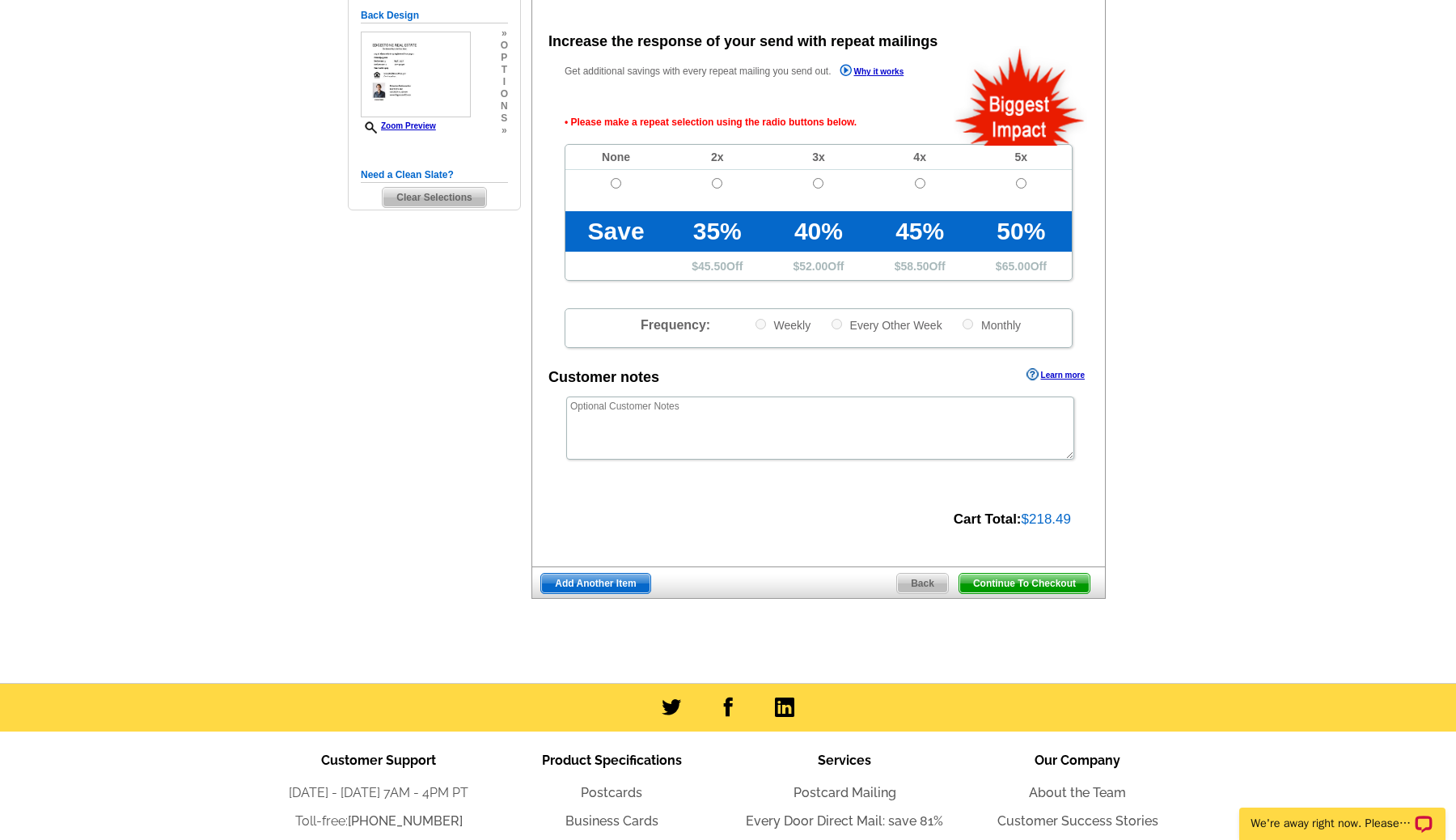 scroll, scrollTop: 361, scrollLeft: 0, axis: vertical 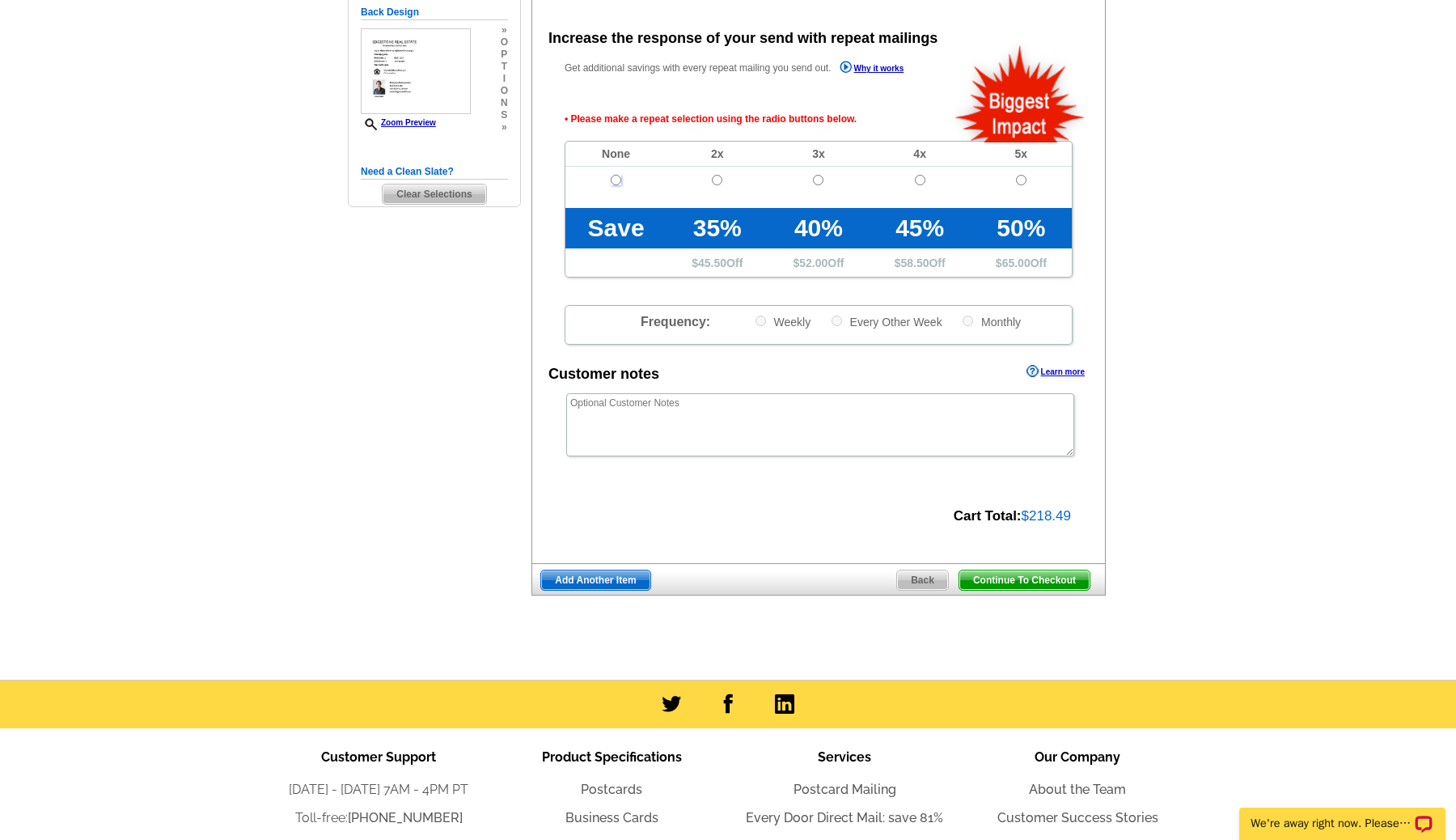 click at bounding box center [616, 180] 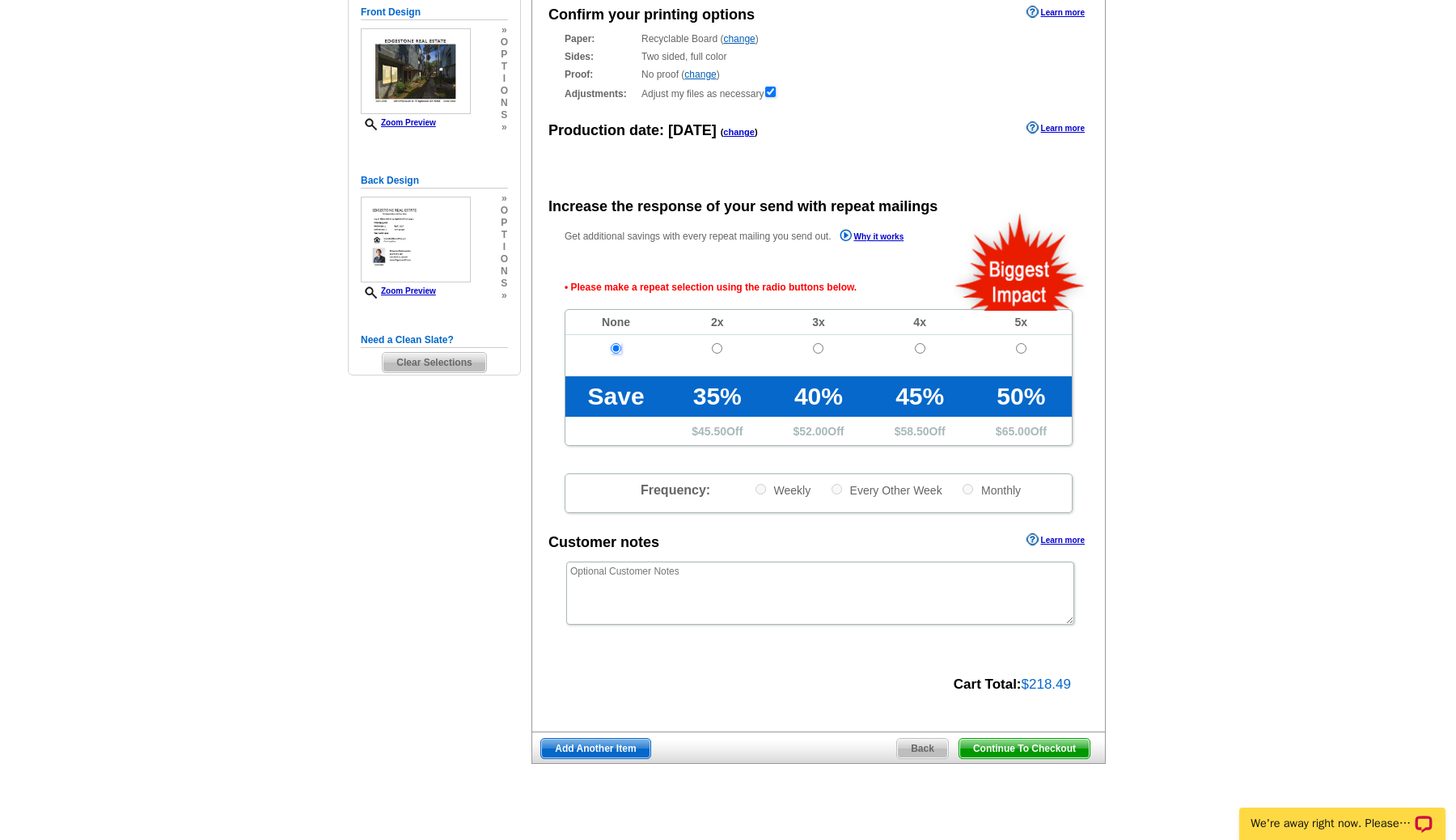 scroll, scrollTop: 240, scrollLeft: 0, axis: vertical 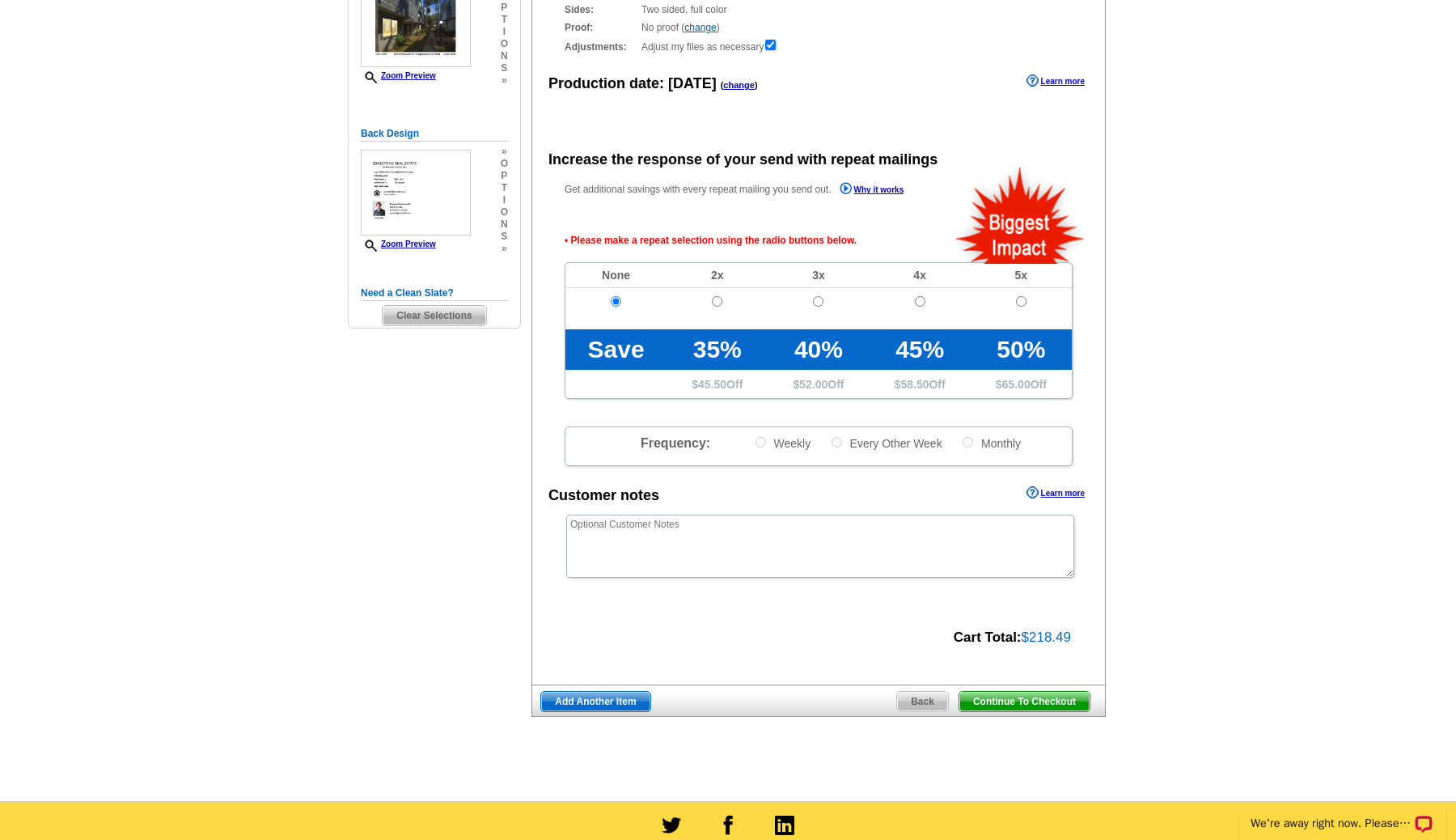 click on "Continue To Checkout" at bounding box center [1024, 702] 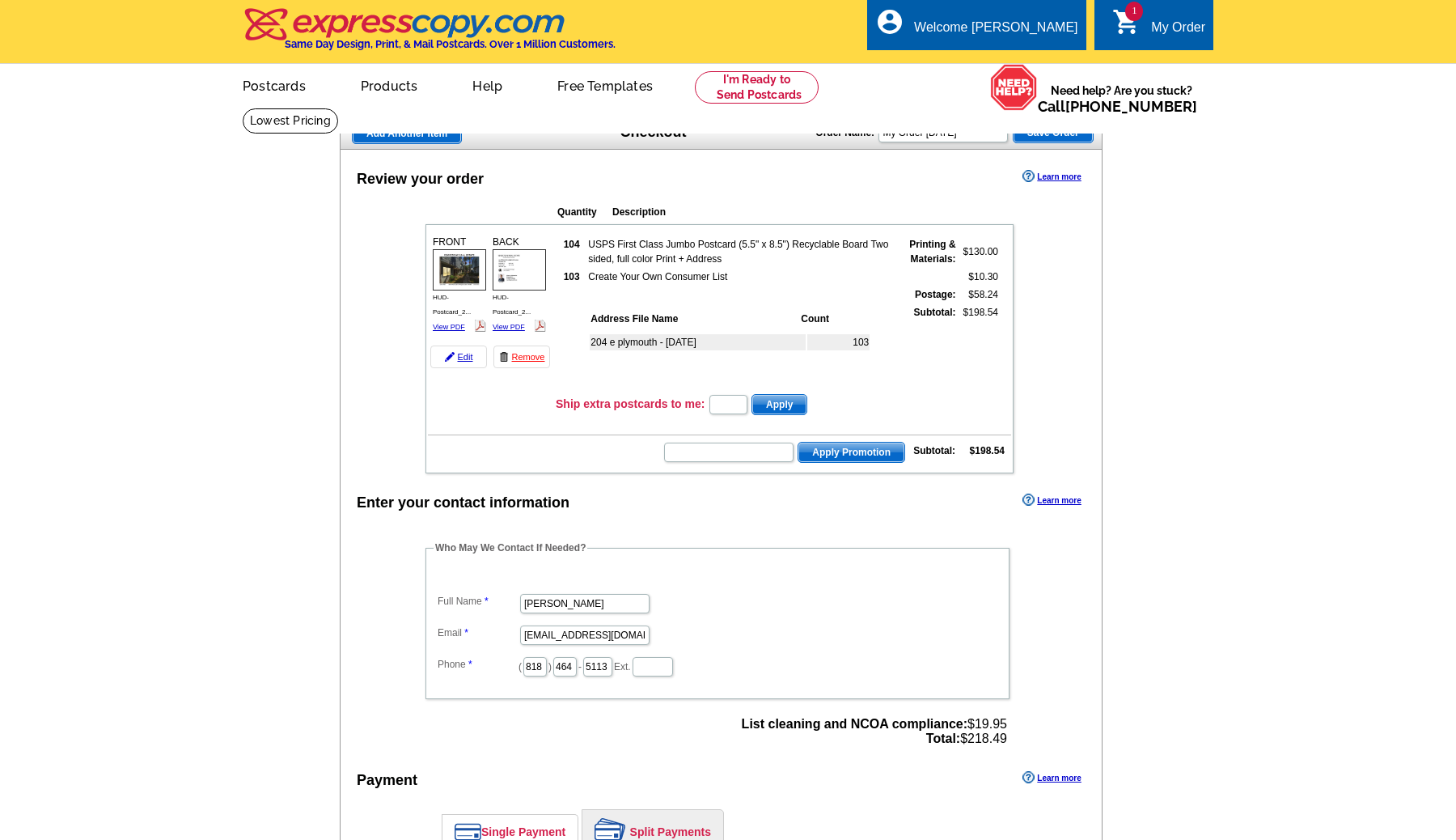 scroll, scrollTop: 0, scrollLeft: 0, axis: both 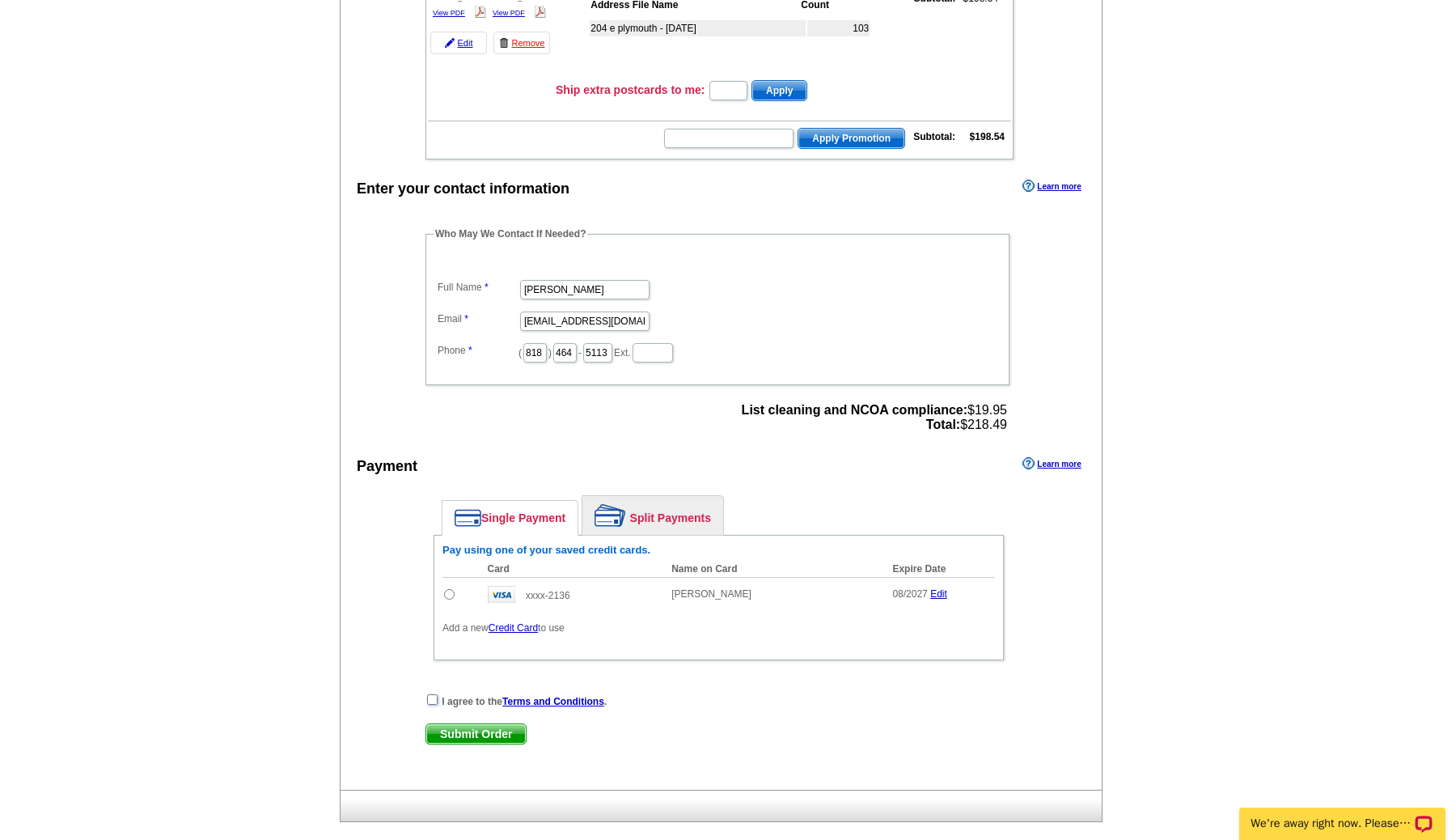 click at bounding box center [432, 699] 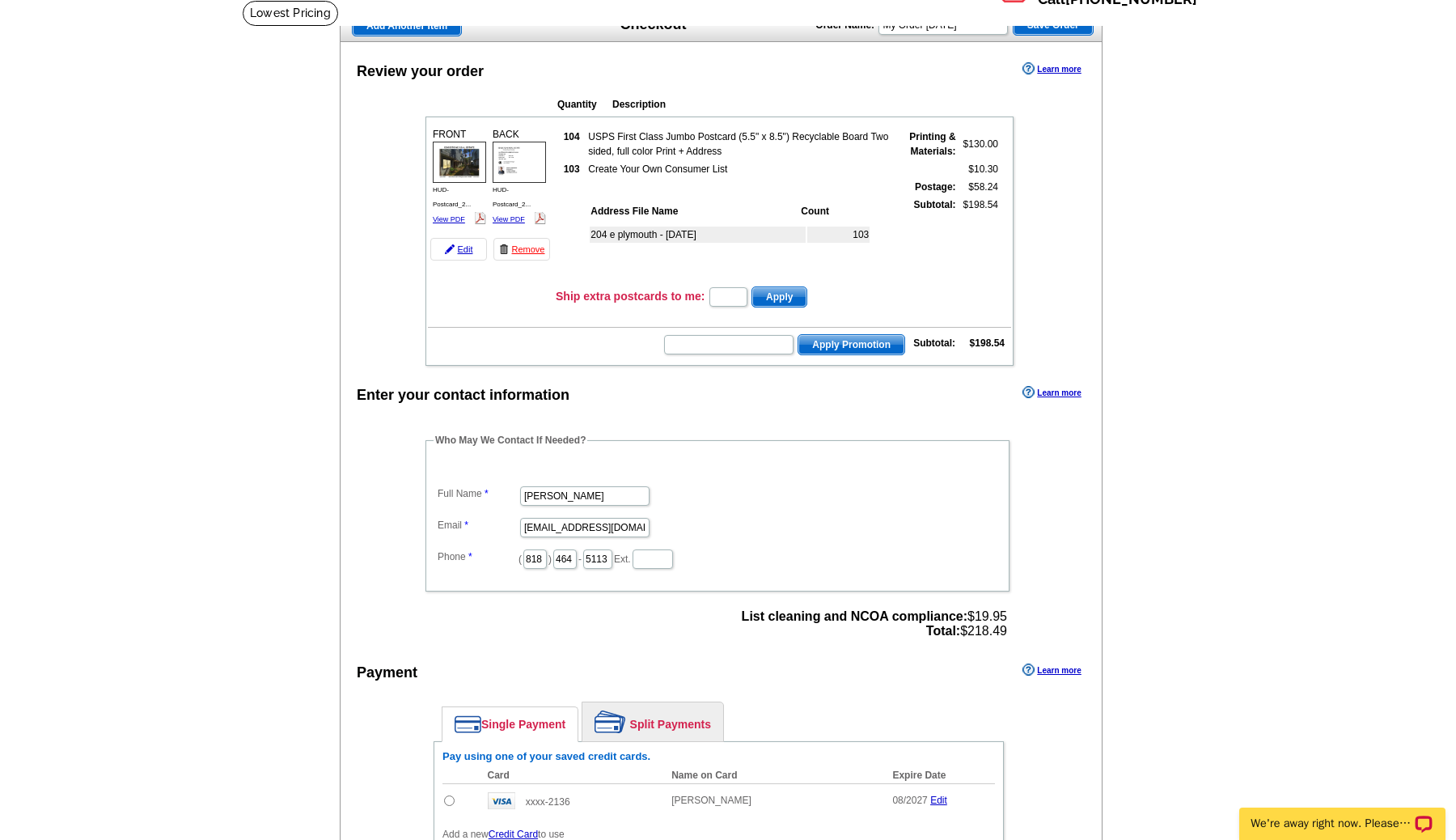 scroll, scrollTop: 0, scrollLeft: 0, axis: both 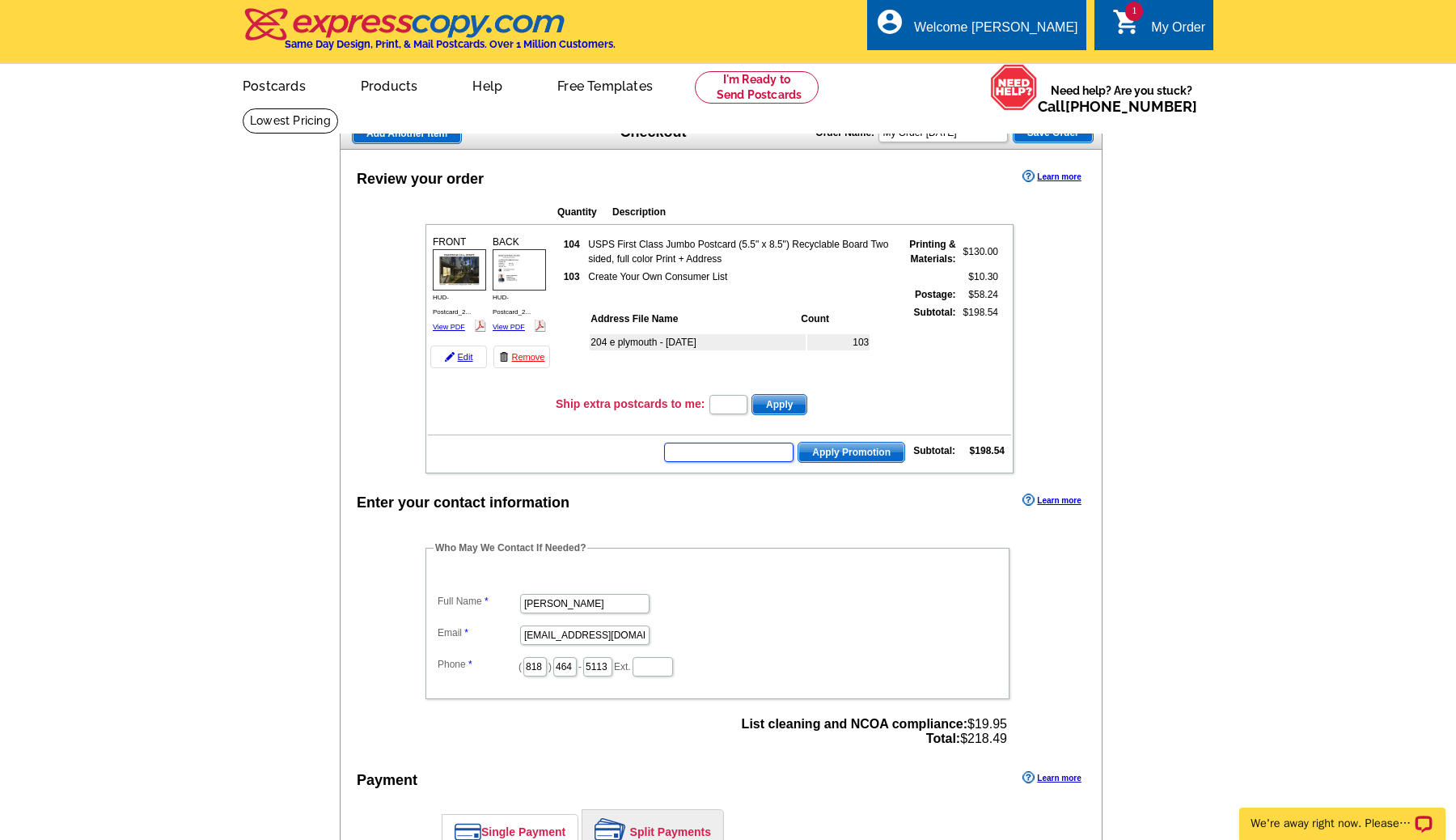 click at bounding box center (729, 452) 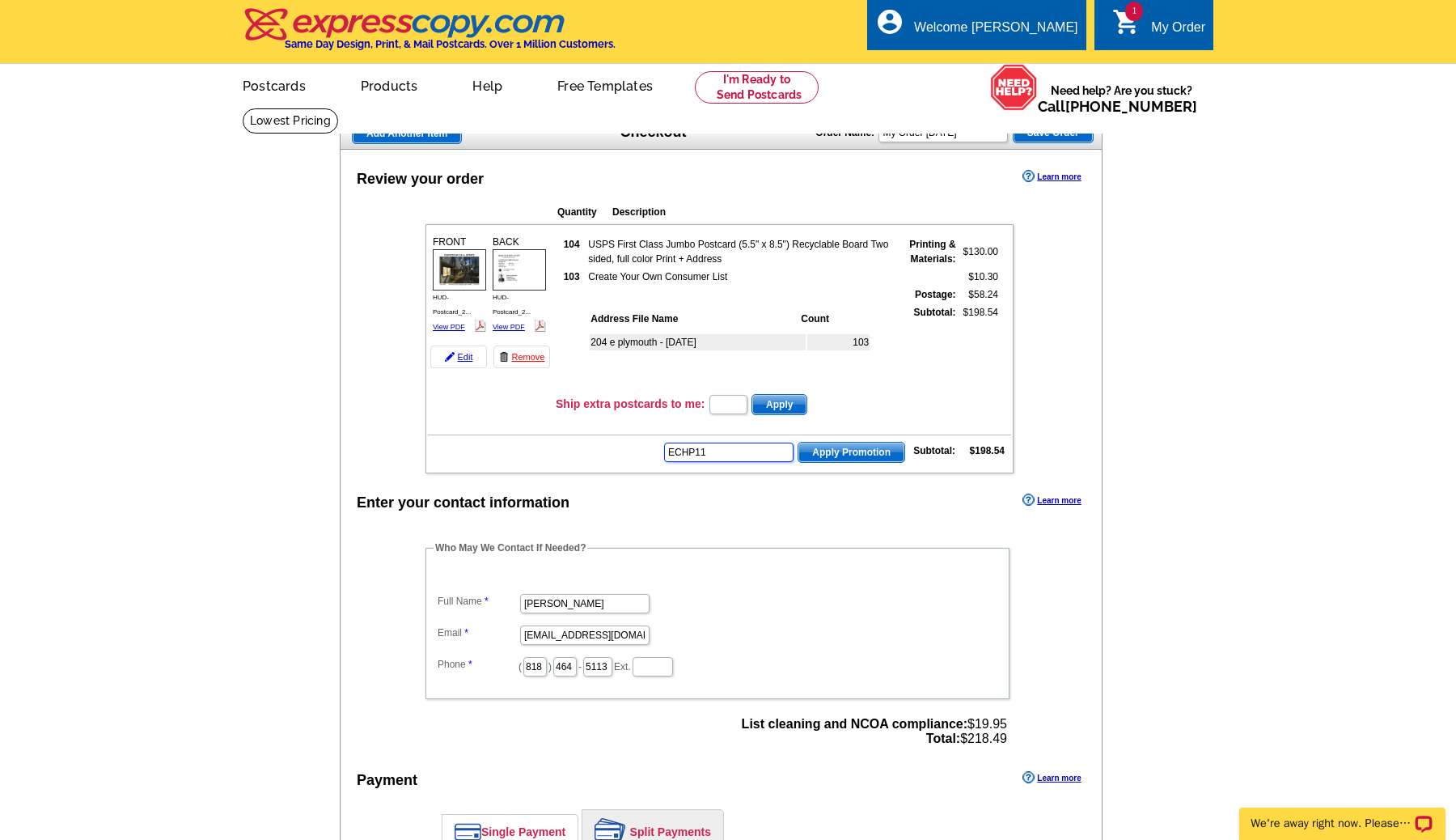 type on "ECHP11" 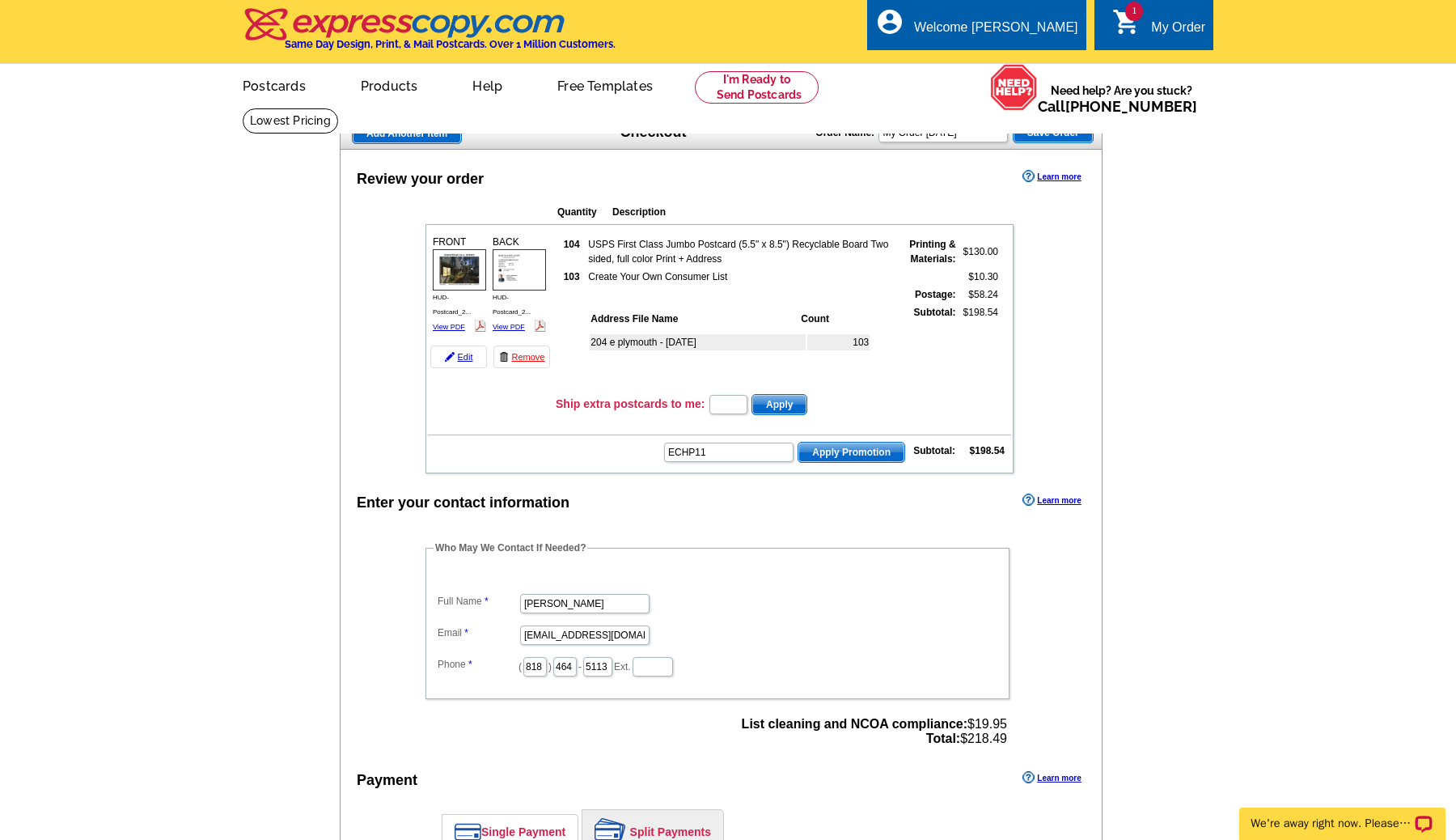click on "Apply Promotion" at bounding box center (851, 452) 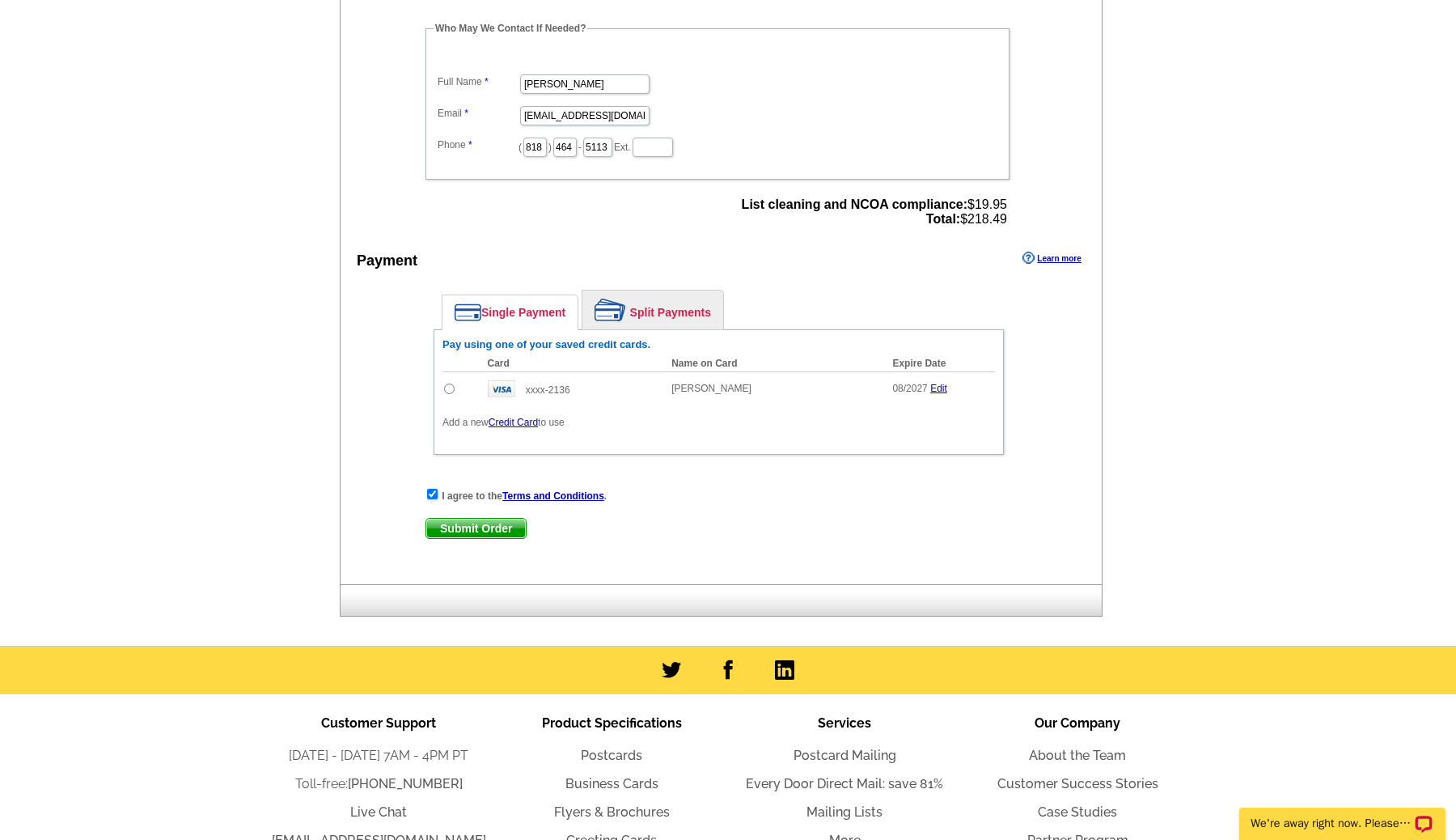 scroll, scrollTop: 625, scrollLeft: 0, axis: vertical 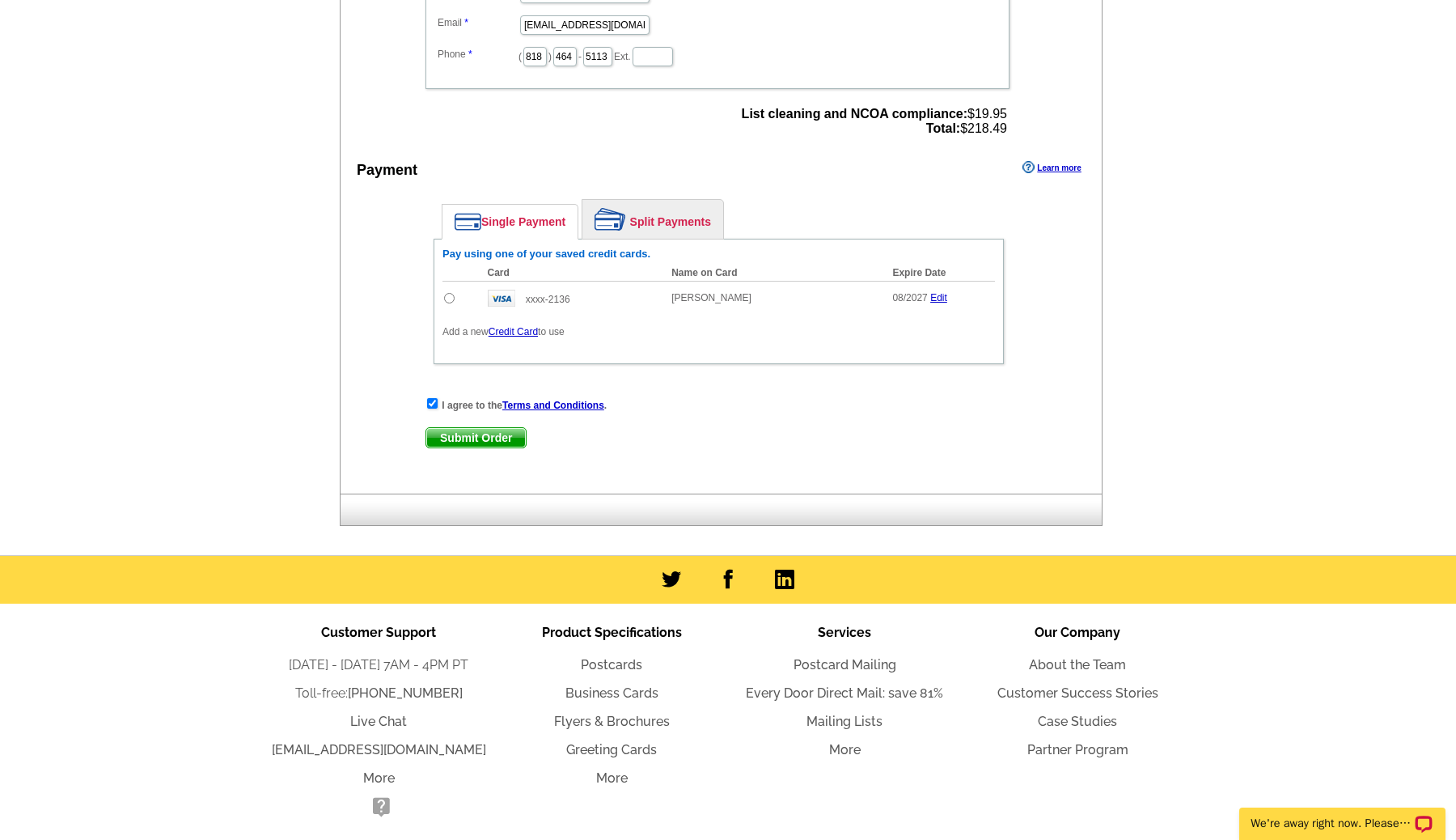 click at bounding box center (449, 298) 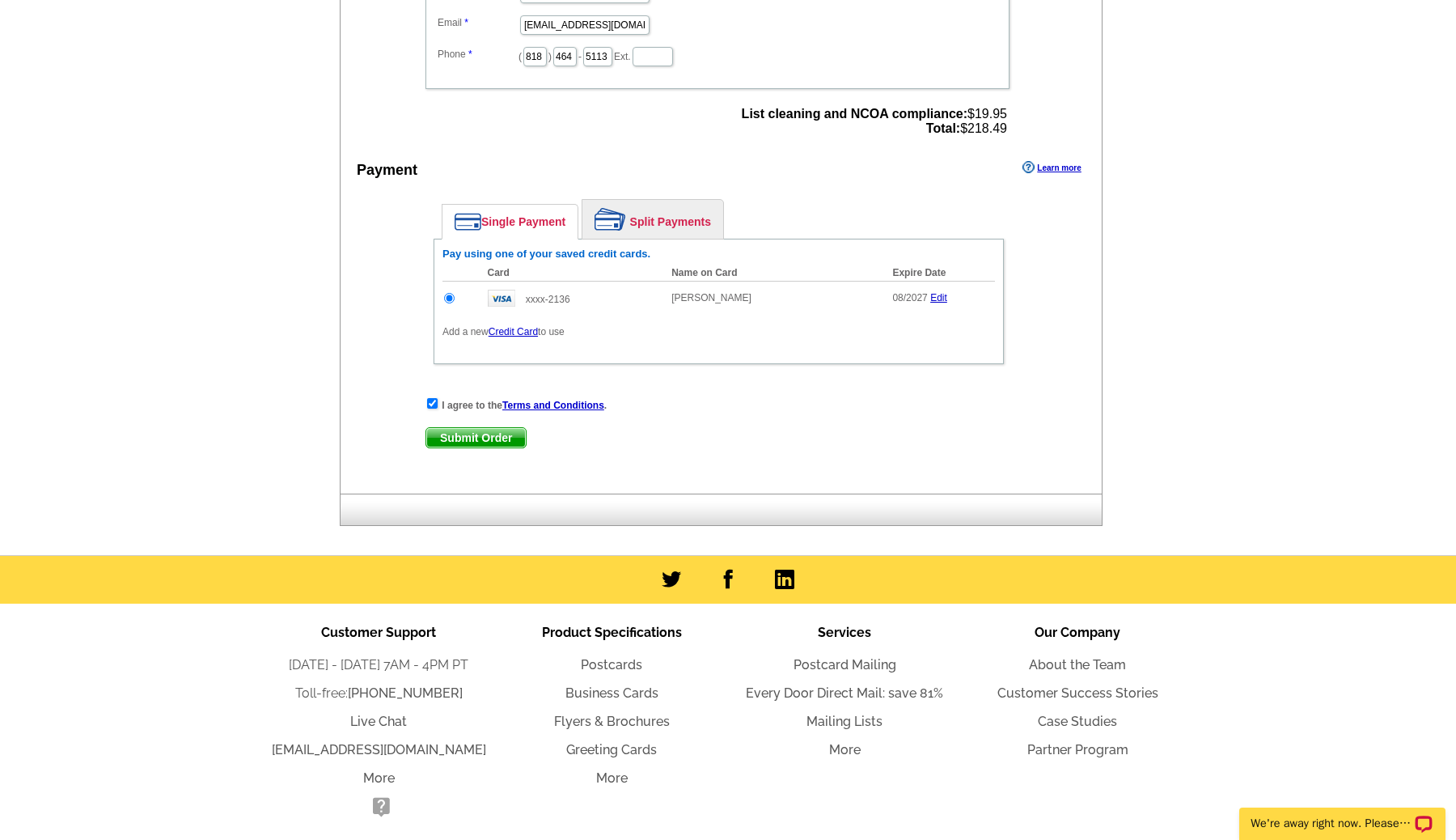 click on "Submit Order" at bounding box center (476, 438) 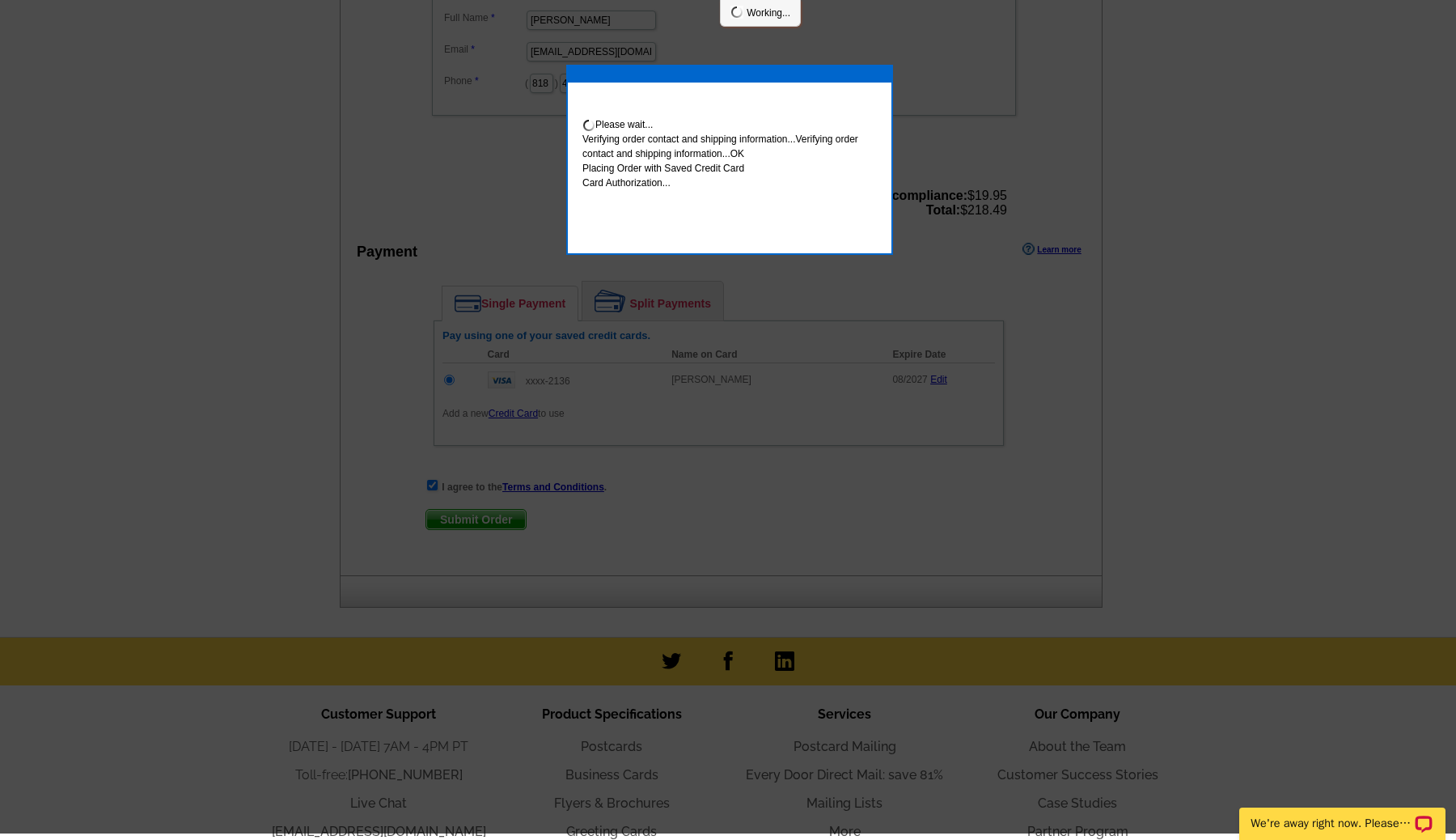 scroll, scrollTop: 618, scrollLeft: 0, axis: vertical 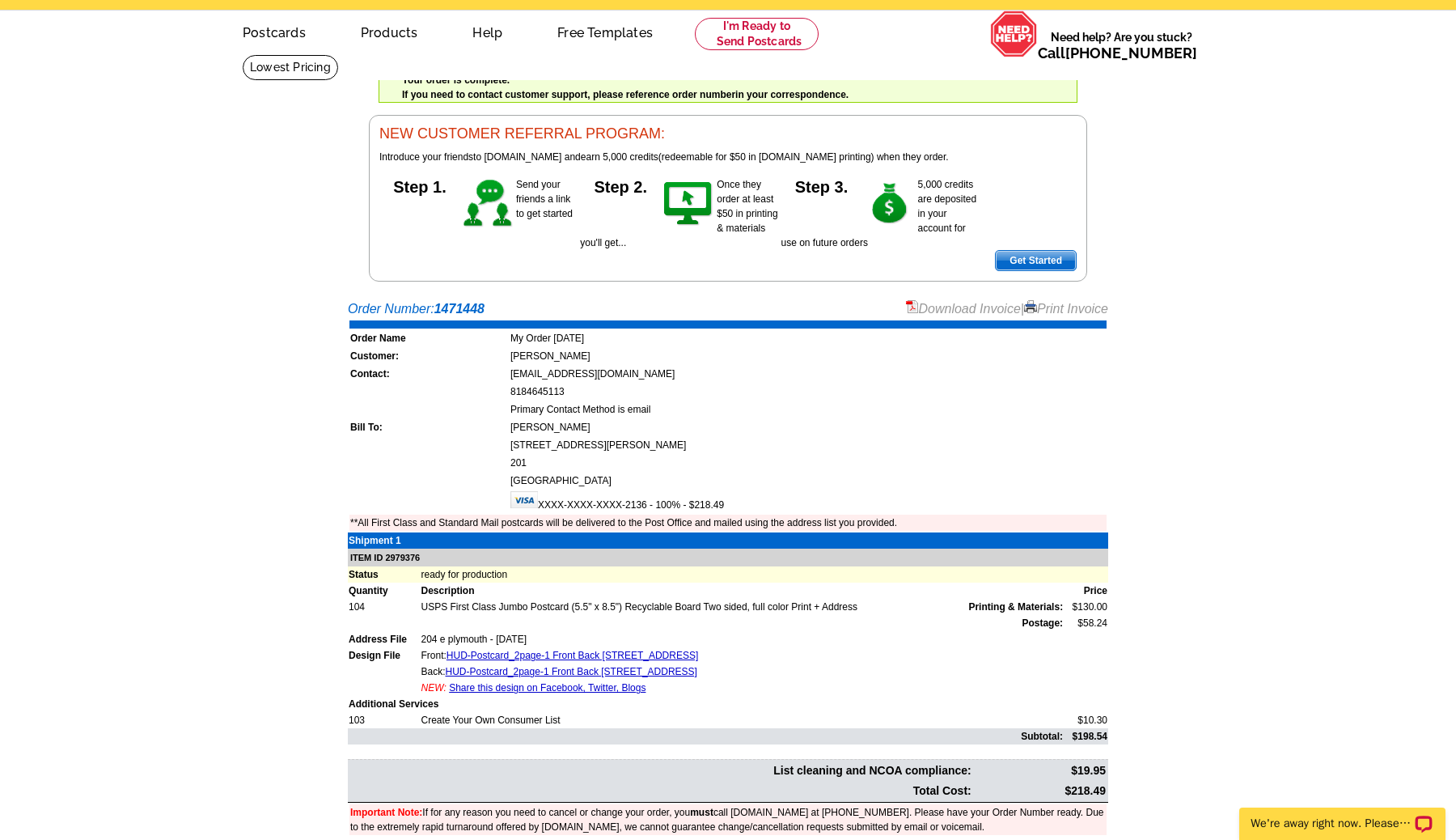 click on "Download Invoice" at bounding box center [963, 308] 